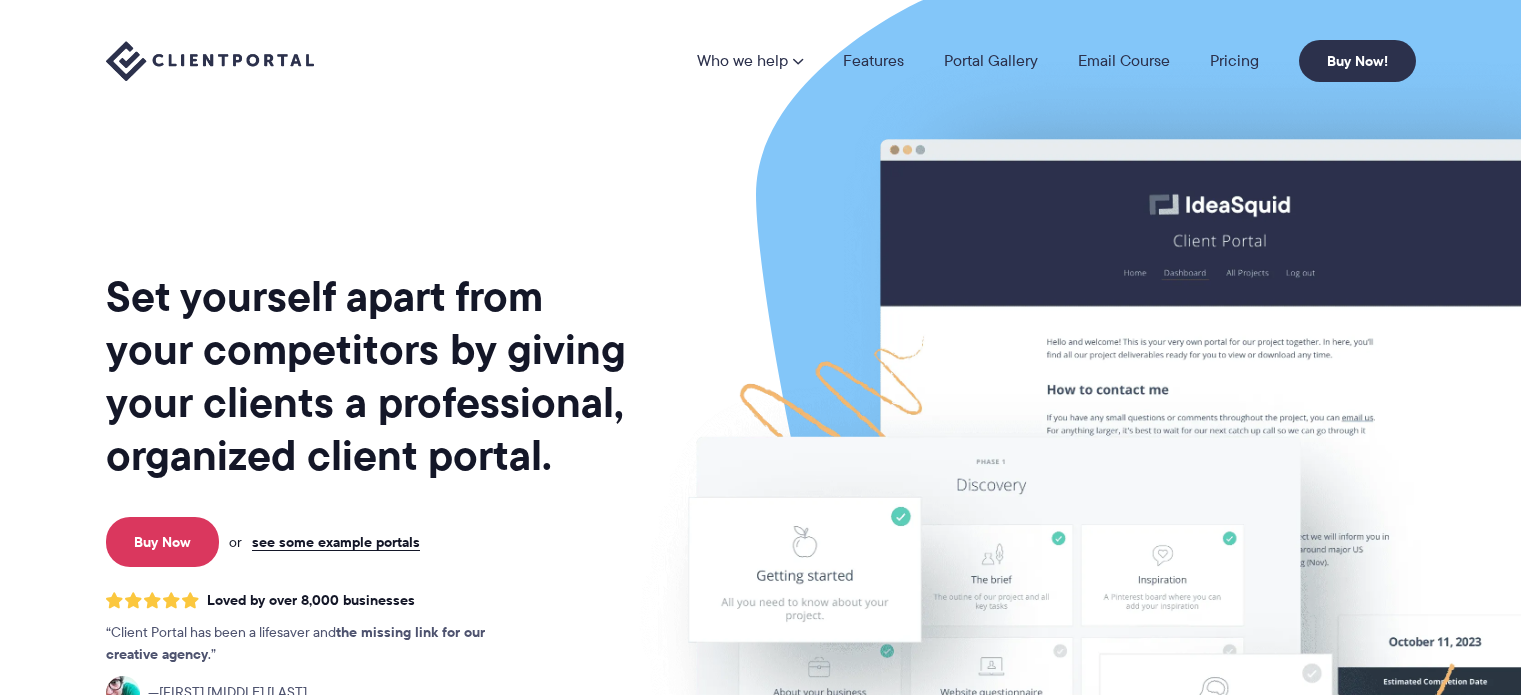 scroll, scrollTop: 0, scrollLeft: 0, axis: both 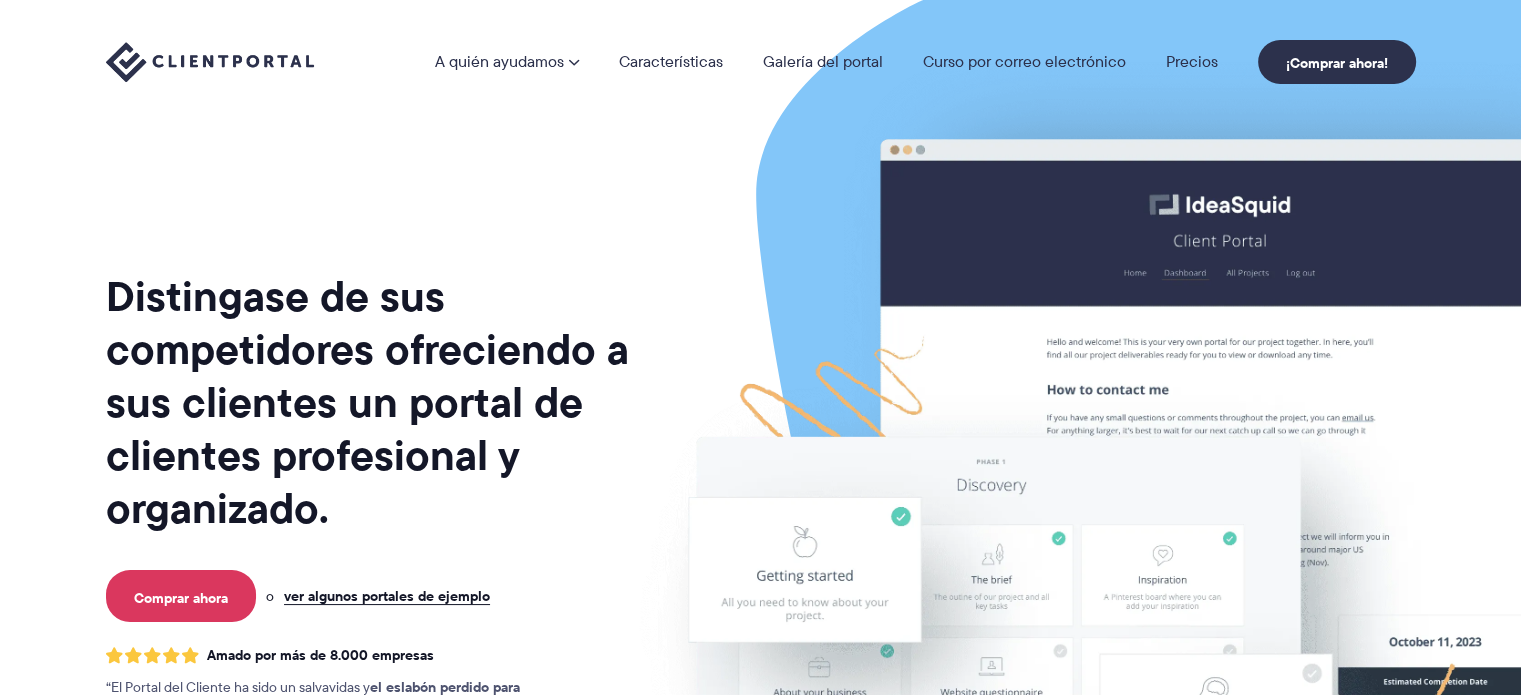 click on "Distingase de sus competidores ofreciendo a sus clientes un portal de clientes profesional y organizado.     Comprar ahora   o   ver algunos portales de ejemplo                       Amado por más de 8.000 empresas           El Portal del Cliente ha sido un salvavidas y  el eslabón perdido para nuestra agencia creativa  .               Jennifer Ann Love" at bounding box center (368, 495) 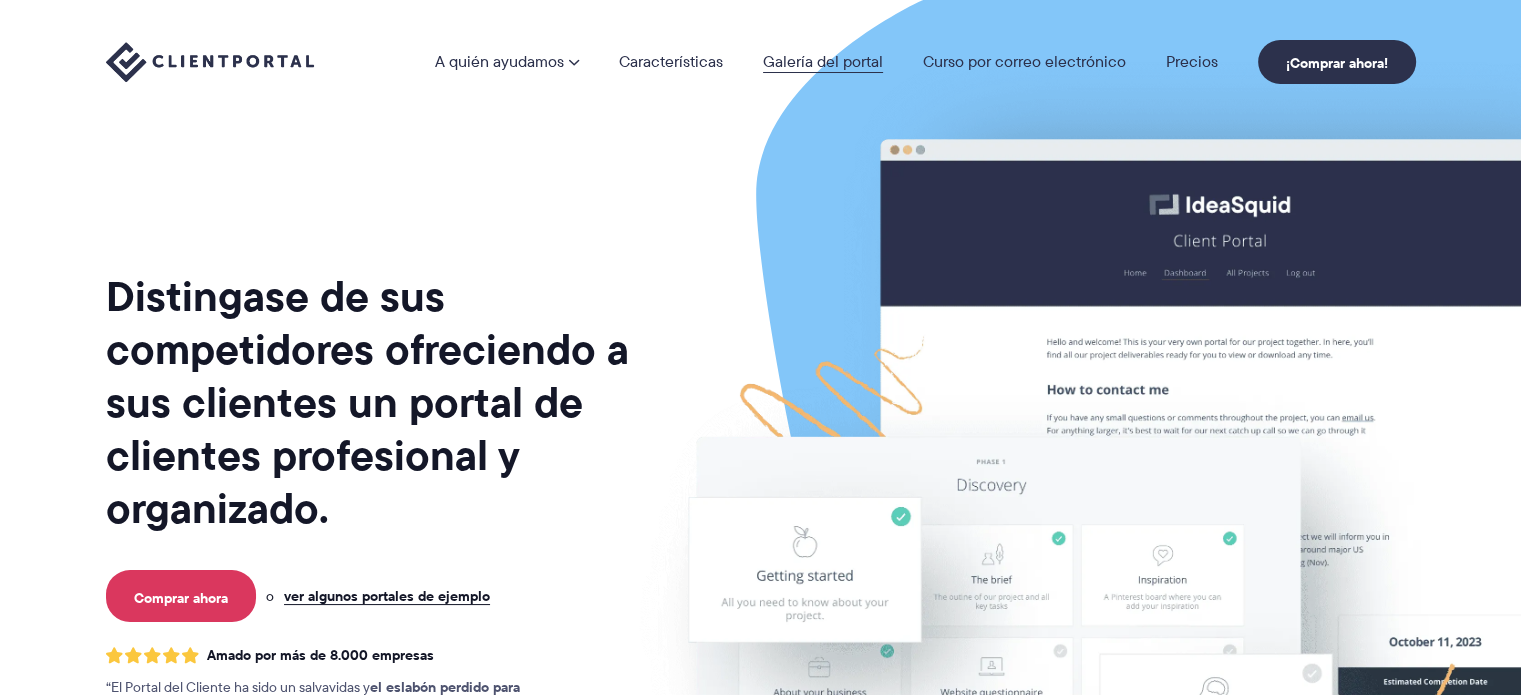 click on "Galería del portal" at bounding box center [823, 61] 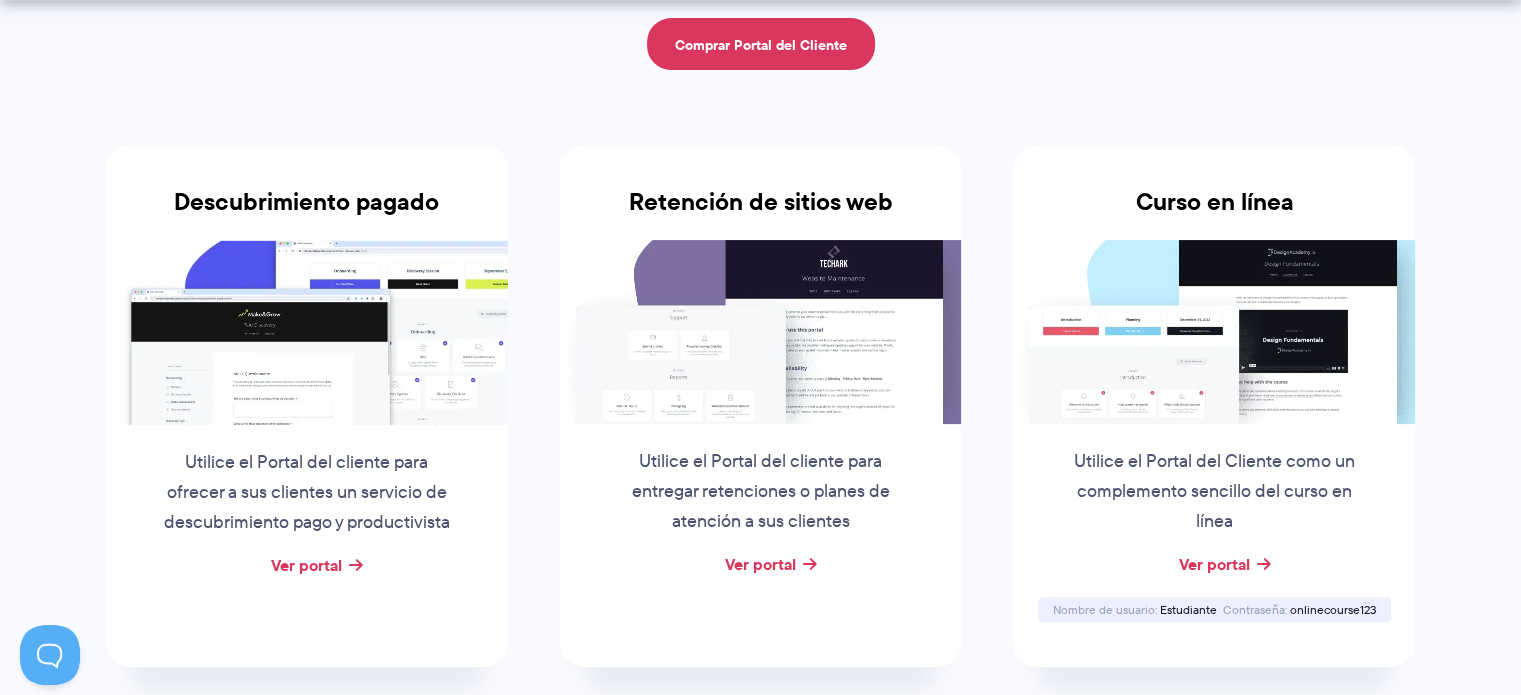 scroll, scrollTop: 0, scrollLeft: 0, axis: both 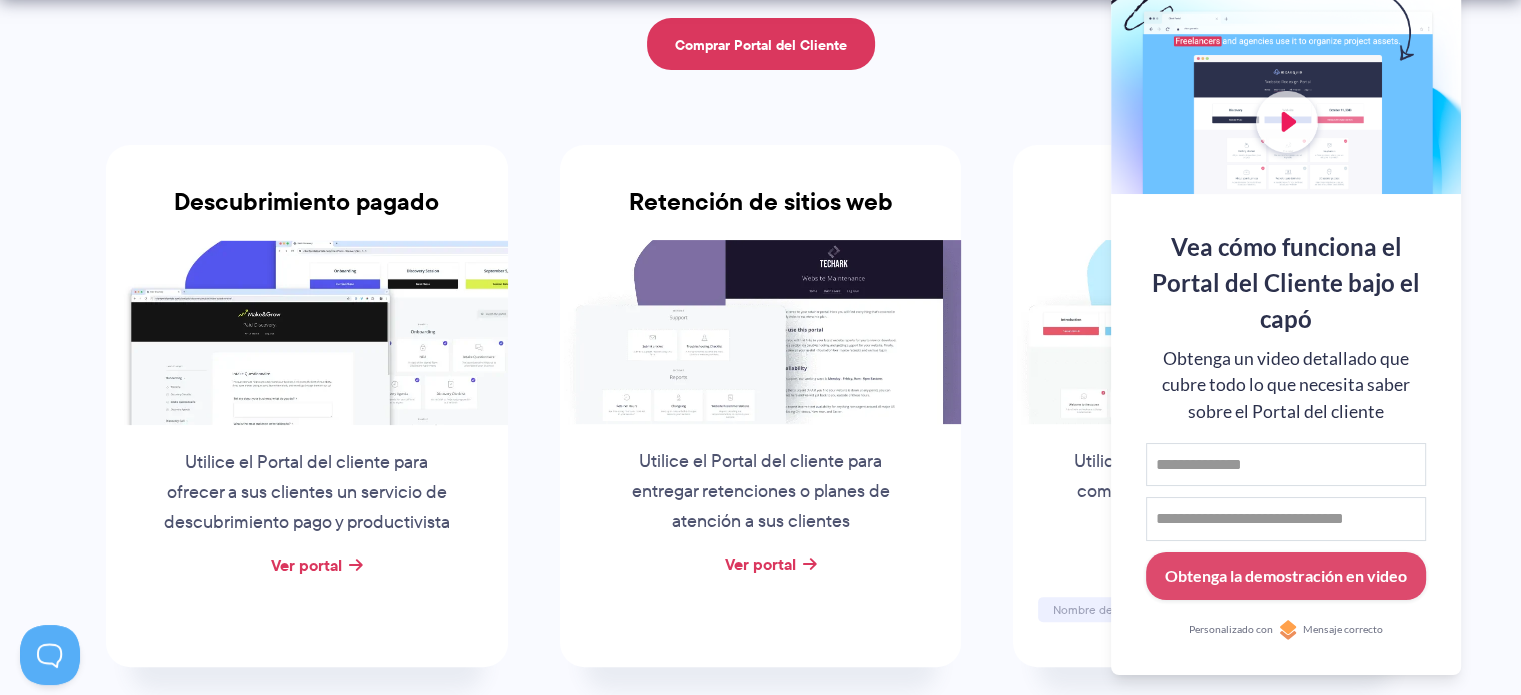 click on "Inspiración para el portal del cliente   Consulte algunos de nuestros portales de ejemplo e inspírese sobre cómo puede utilizar  el Portal del cliente en su negocio.   Comprar Portal del Cliente             Descubrimiento pagado           Utilice el Portal del cliente para ofrecer a sus clientes un servicio de descubrimiento pago y productivista       Ver portal                 Retención de sitios web           Utilice el Portal del cliente para entregar retenciones o planes de atención a sus clientes       Ver portal                 Curso en línea           Utilice el Portal del Cliente como un complemento sencillo del curso en línea       Ver portal         Nombre de usuario    Estudiante       Contraseña    onlinecourse123                   Diseño de sitios web           Un portal que muestra un proyecto típico de diseño (o rediseño) de un sitio web       Ver portal                     Por fin me siento como una agencia de verdad ahora que tengo el Portal del Cliente." at bounding box center [760, 1089] 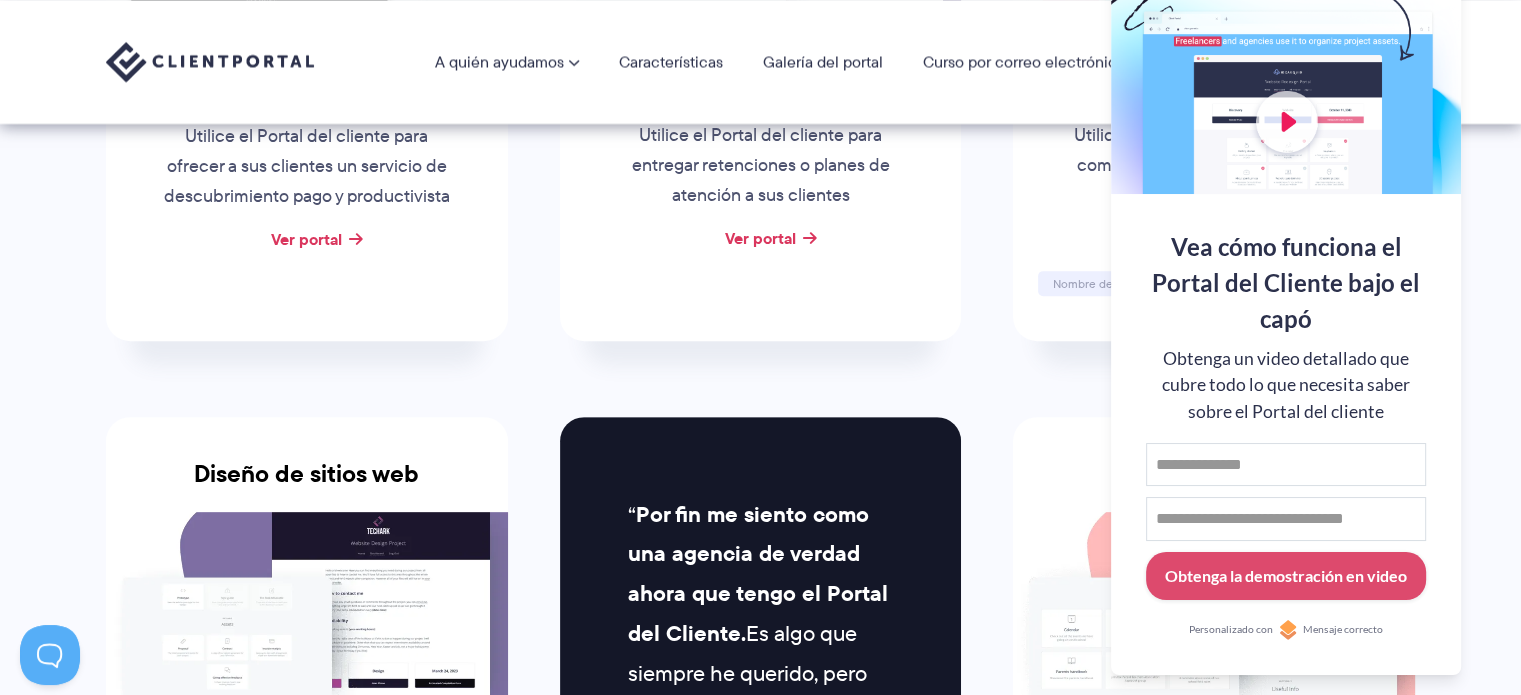 scroll, scrollTop: 700, scrollLeft: 0, axis: vertical 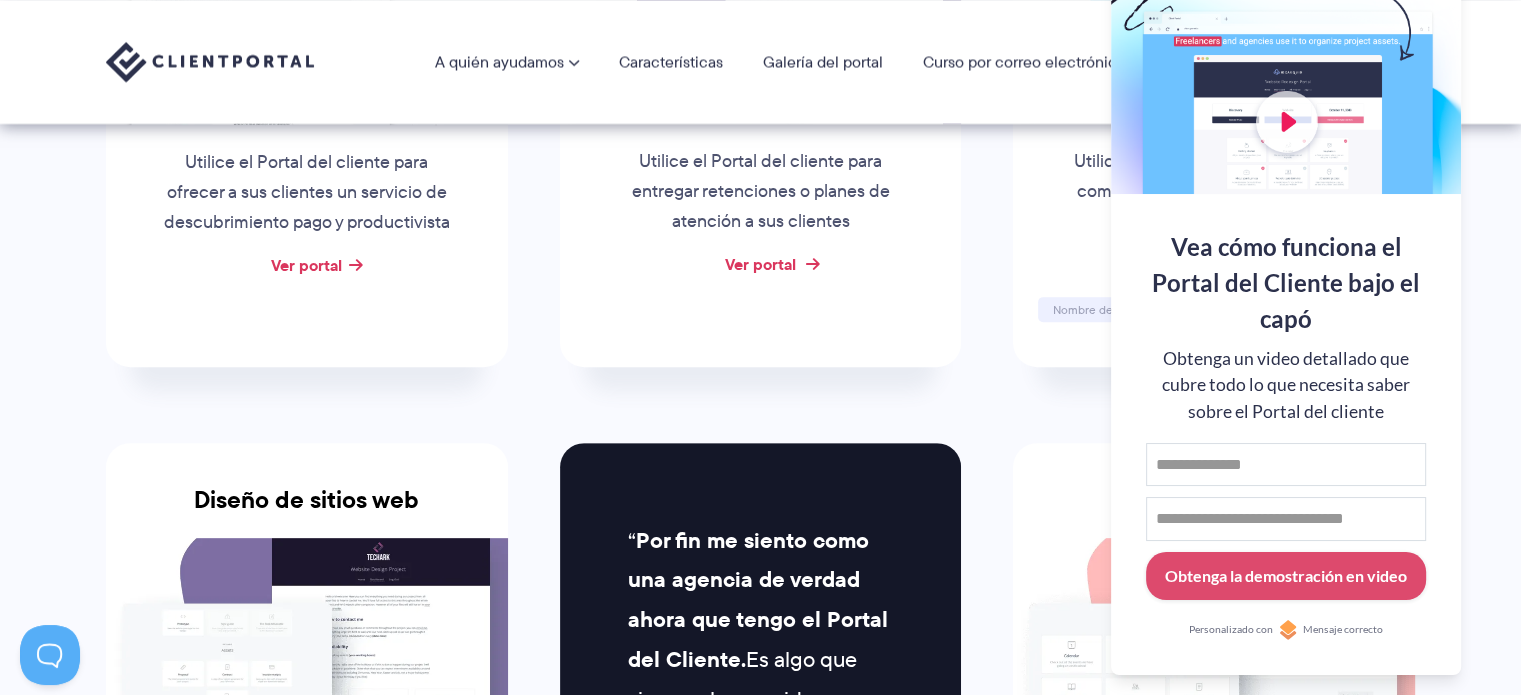 click on "Ver portal" at bounding box center [760, 264] 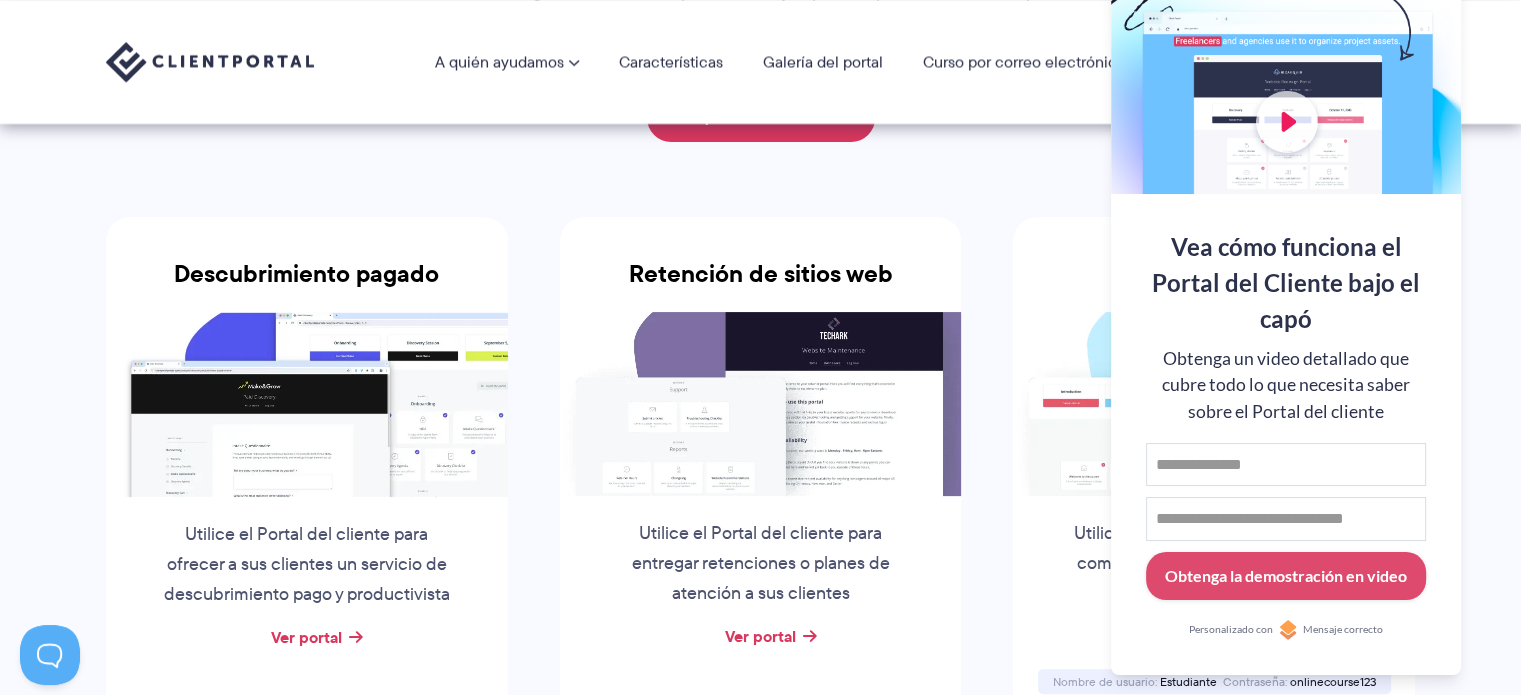 scroll, scrollTop: 300, scrollLeft: 0, axis: vertical 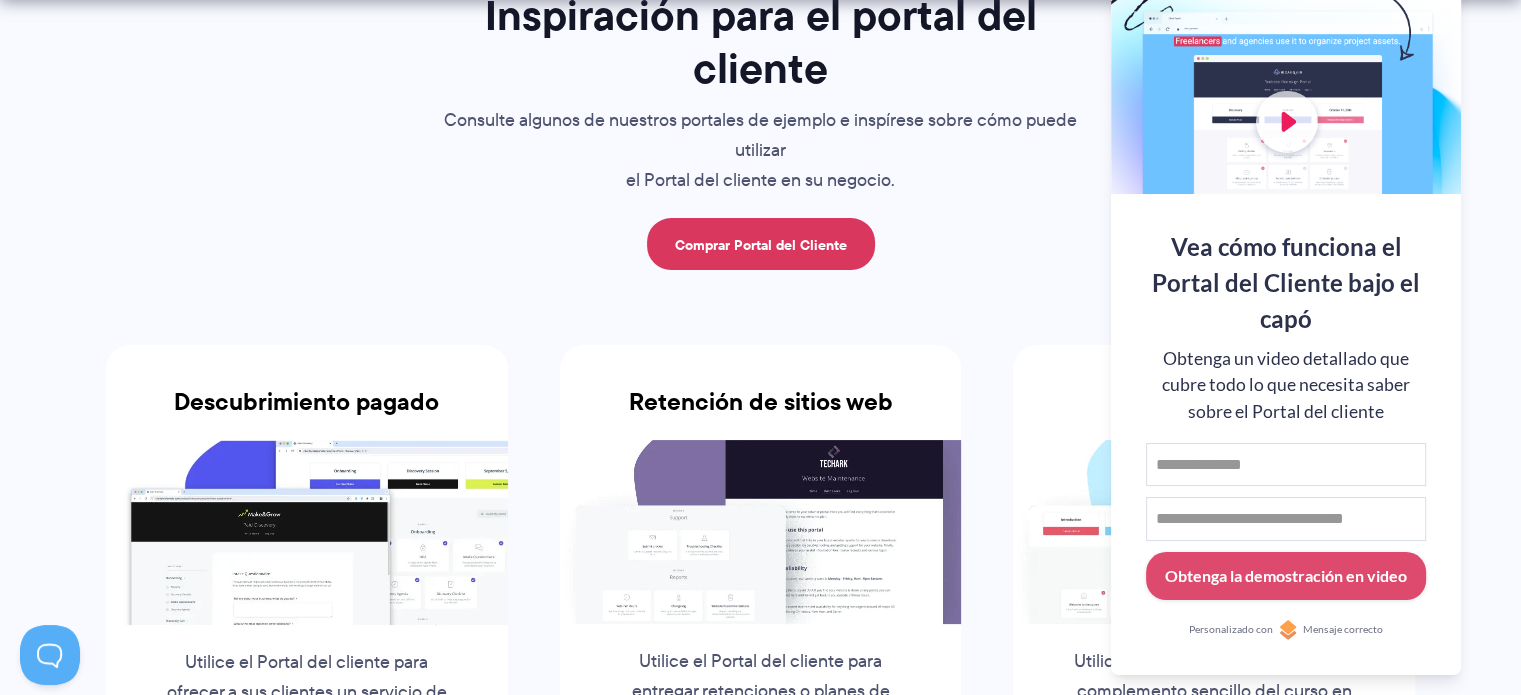 drag, startPoint x: 1498, startPoint y: 407, endPoint x: 1489, endPoint y: 219, distance: 188.2153 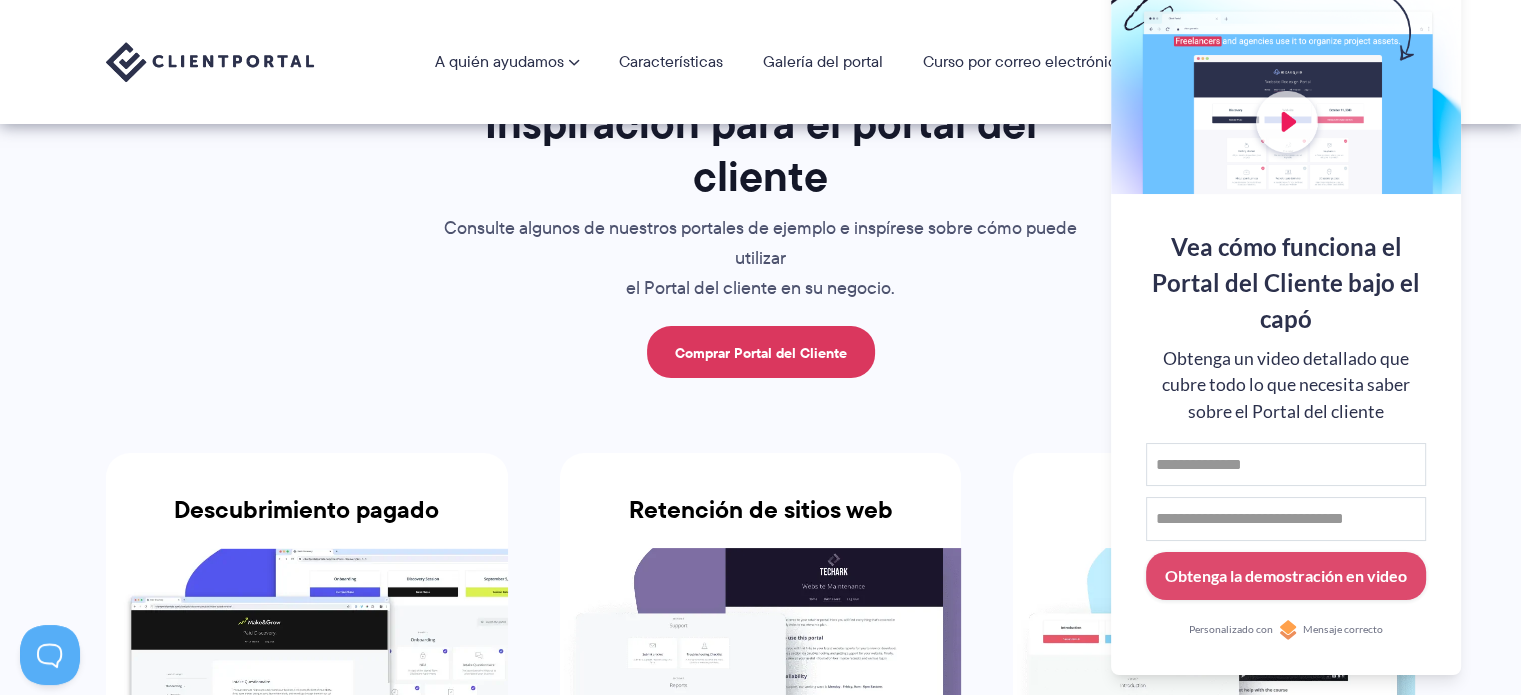 scroll, scrollTop: 0, scrollLeft: 0, axis: both 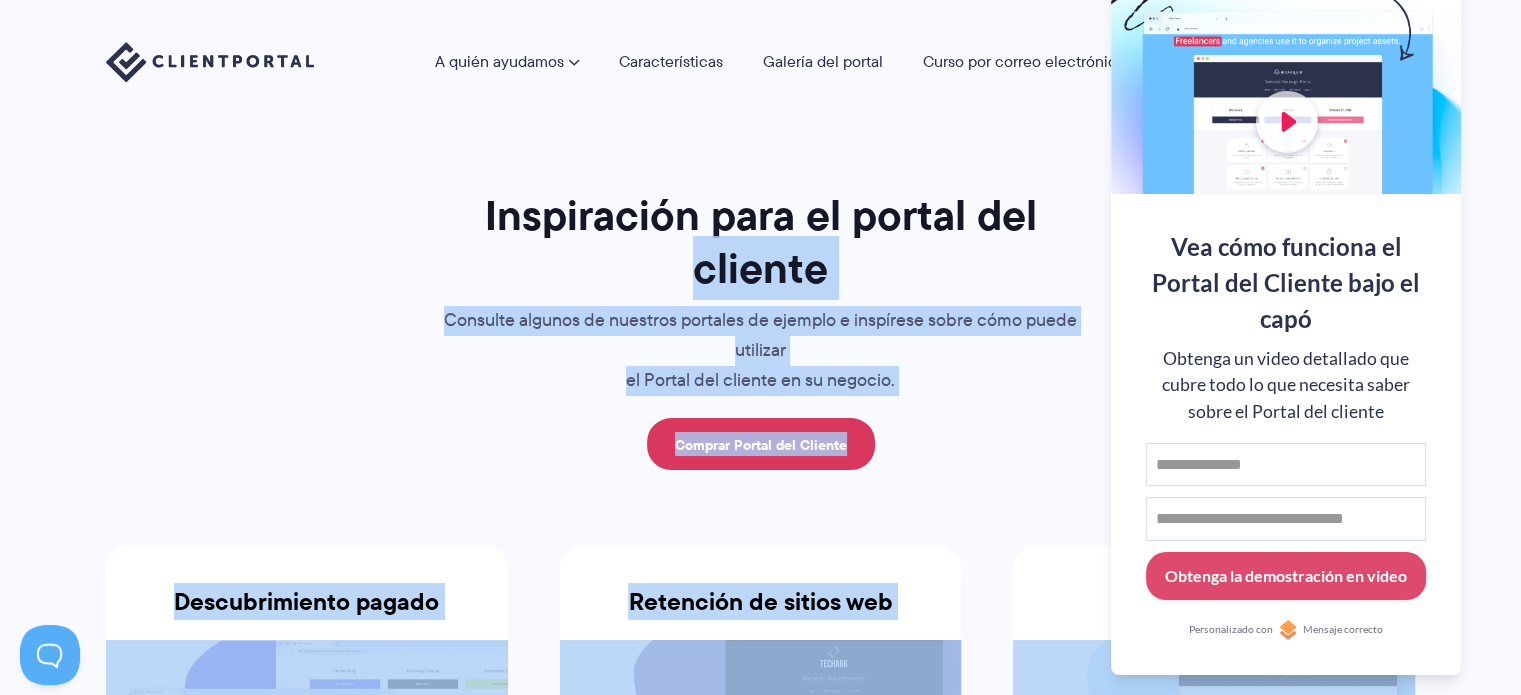 drag, startPoint x: 1442, startPoint y: 36, endPoint x: 1467, endPoint y: 169, distance: 135.32922 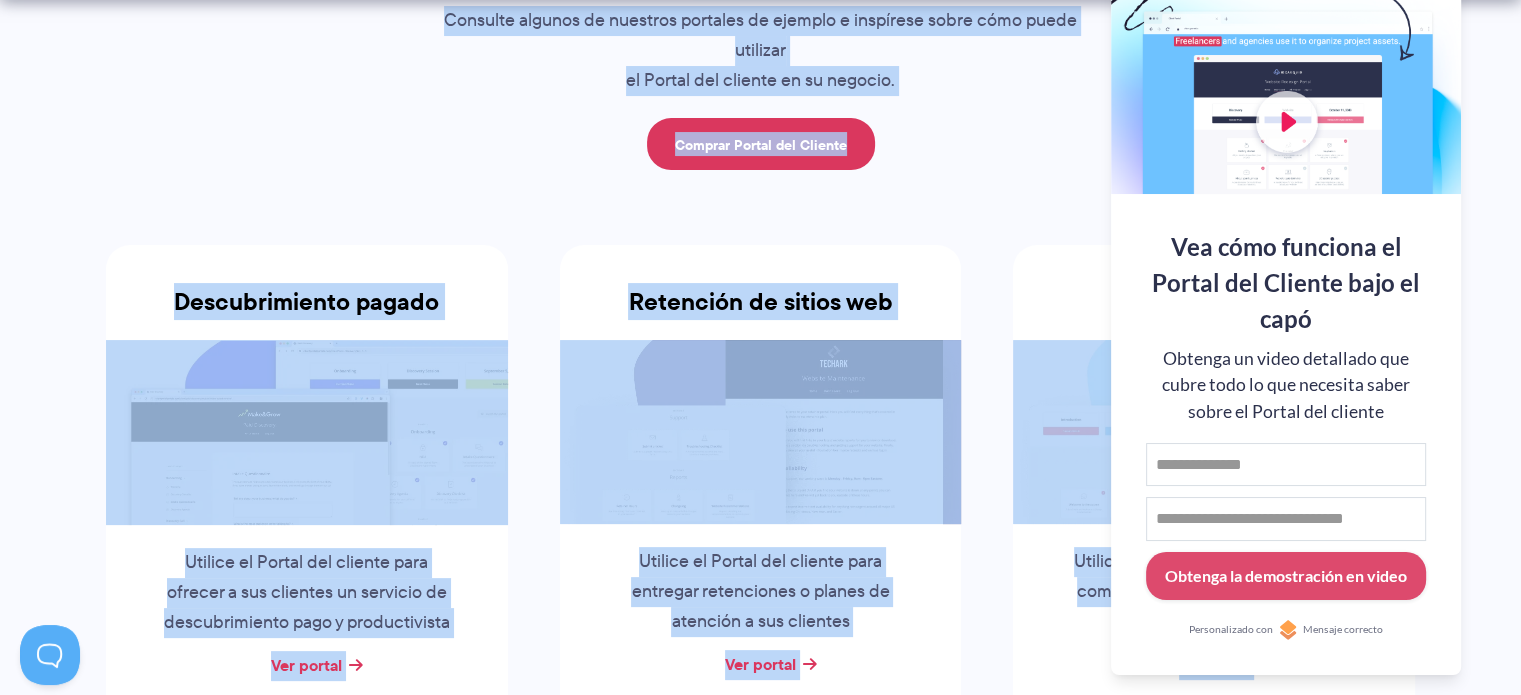 click on "Inspiración para el portal del cliente   Consulte algunos de nuestros portales de ejemplo e inspírese sobre cómo puede utilizar  el Portal del cliente en su negocio.   Comprar Portal del Cliente             Descubrimiento pagado           Utilice el Portal del cliente para ofrecer a sus clientes un servicio de descubrimiento pago y productivista       Ver portal                 Retención de sitios web           Utilice el Portal del cliente para entregar retenciones o planes de atención a sus clientes       Ver portal                 Curso en línea           Utilice el Portal del Cliente como un complemento sencillo del curso en línea       Ver portal         Nombre de usuario    Estudiante       Contraseña    onlinecourse123                   Diseño de sitios web           Un portal que muestra un proyecto típico de diseño (o rediseño) de un sitio web       Ver portal                     Por fin me siento como una agencia de verdad ahora que tengo el Portal del Cliente." at bounding box center [761, 1250] 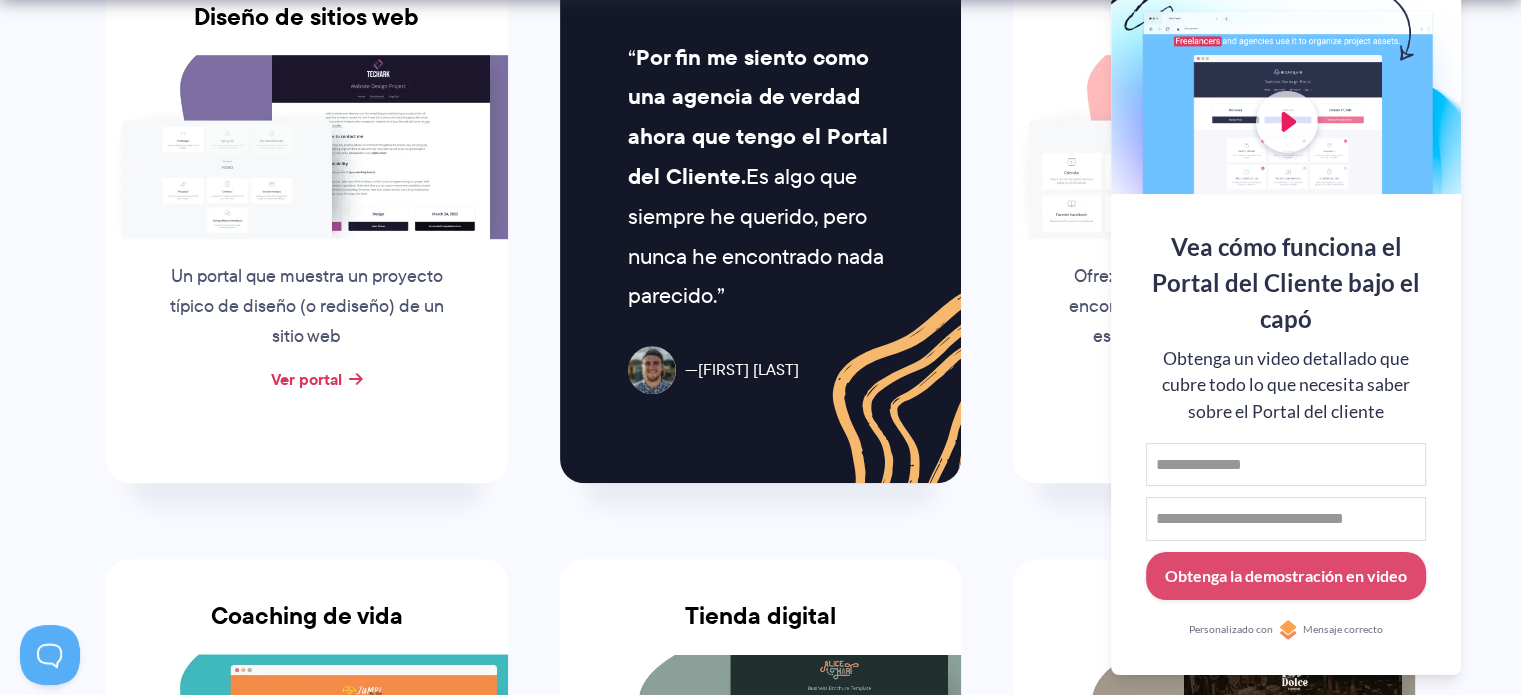 scroll, scrollTop: 1200, scrollLeft: 0, axis: vertical 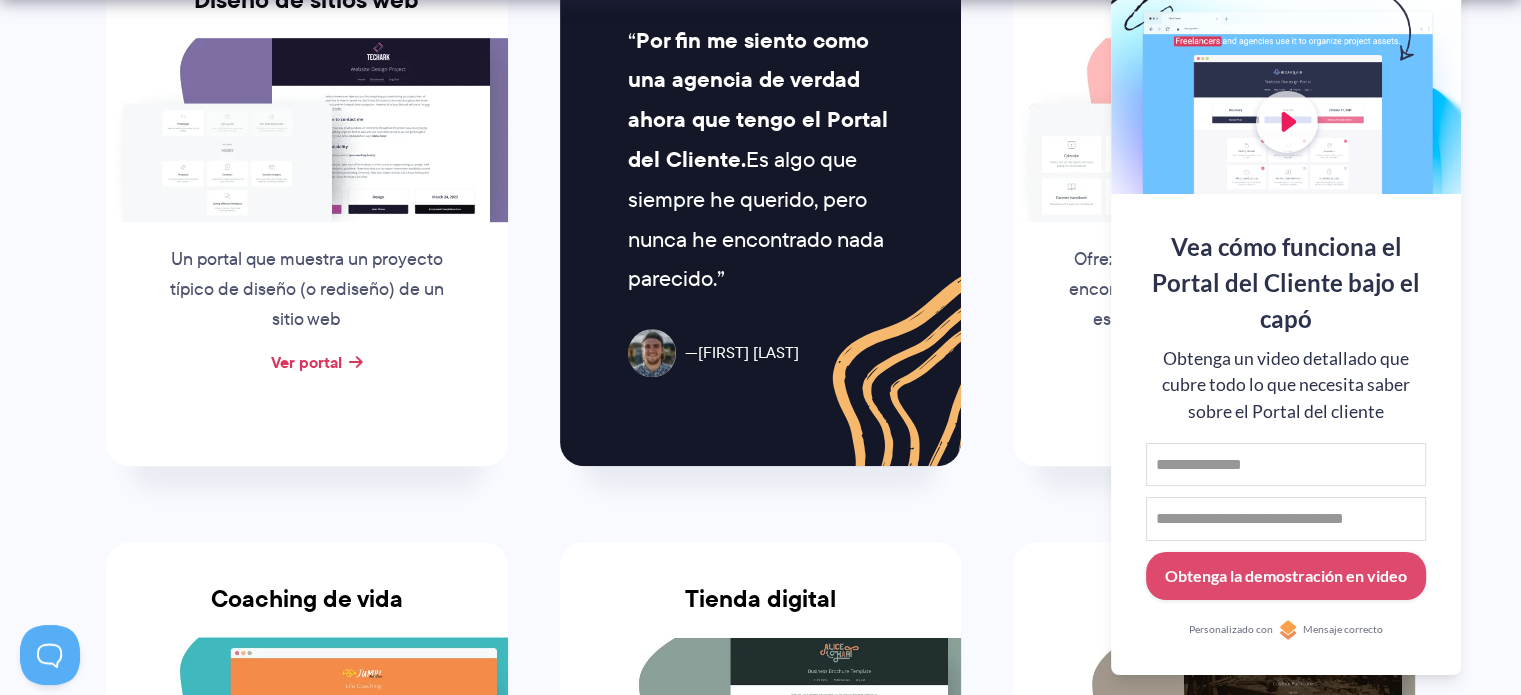 click at bounding box center (1286, 64) 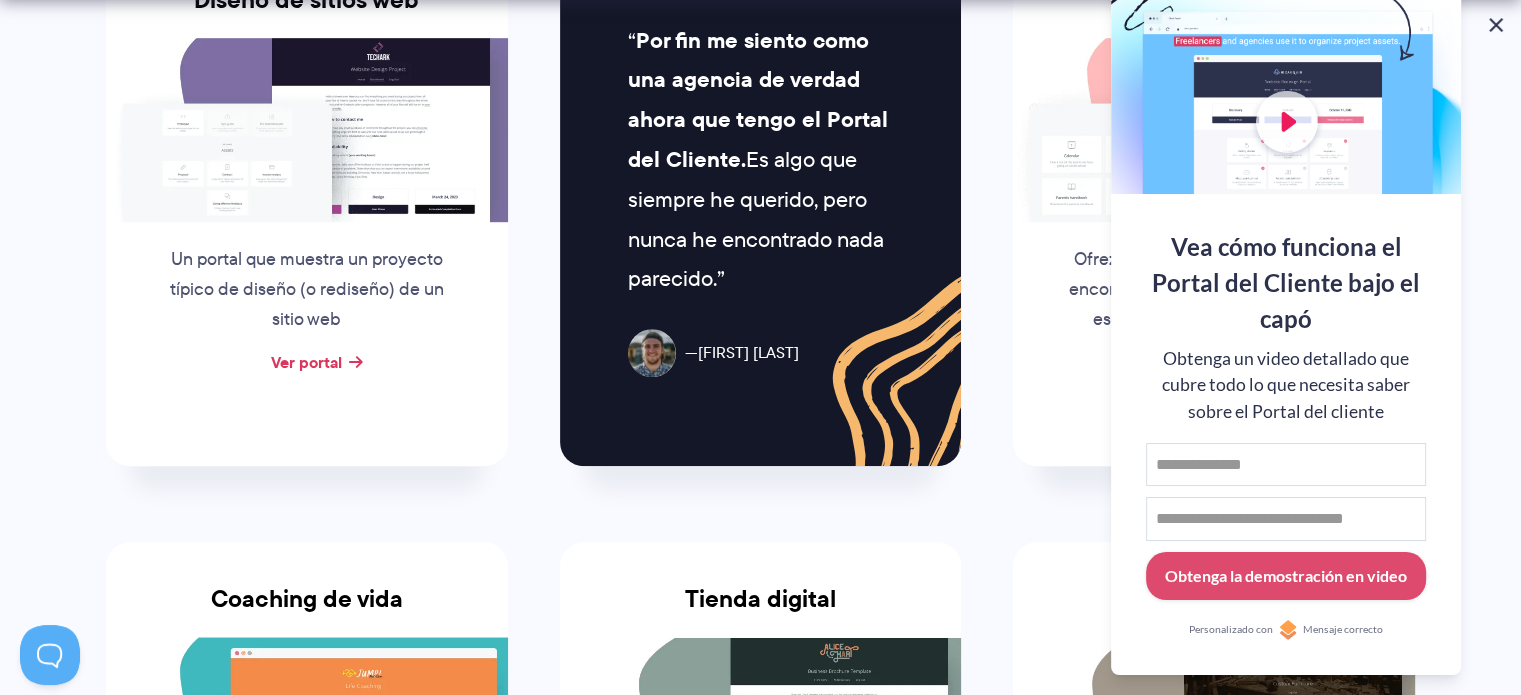 click at bounding box center [1496, 25] 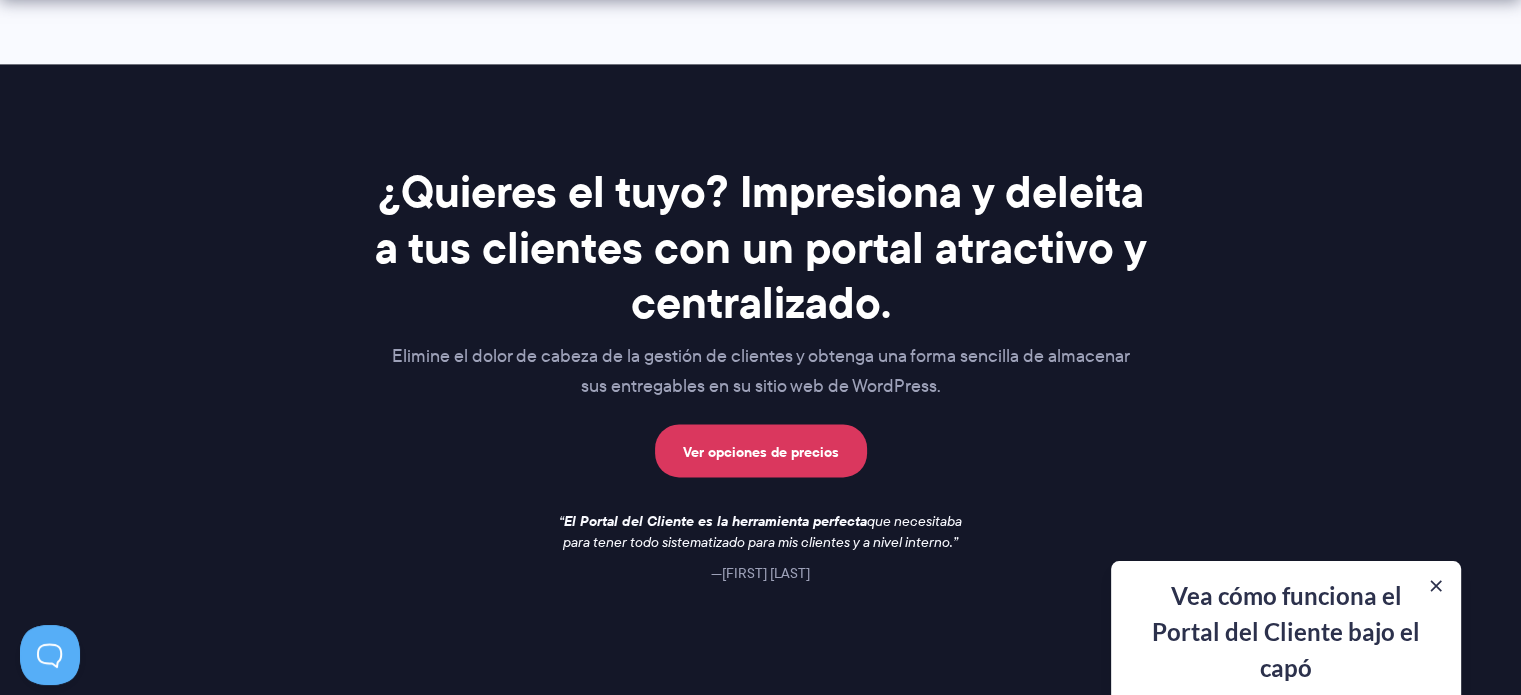 scroll, scrollTop: 3000, scrollLeft: 0, axis: vertical 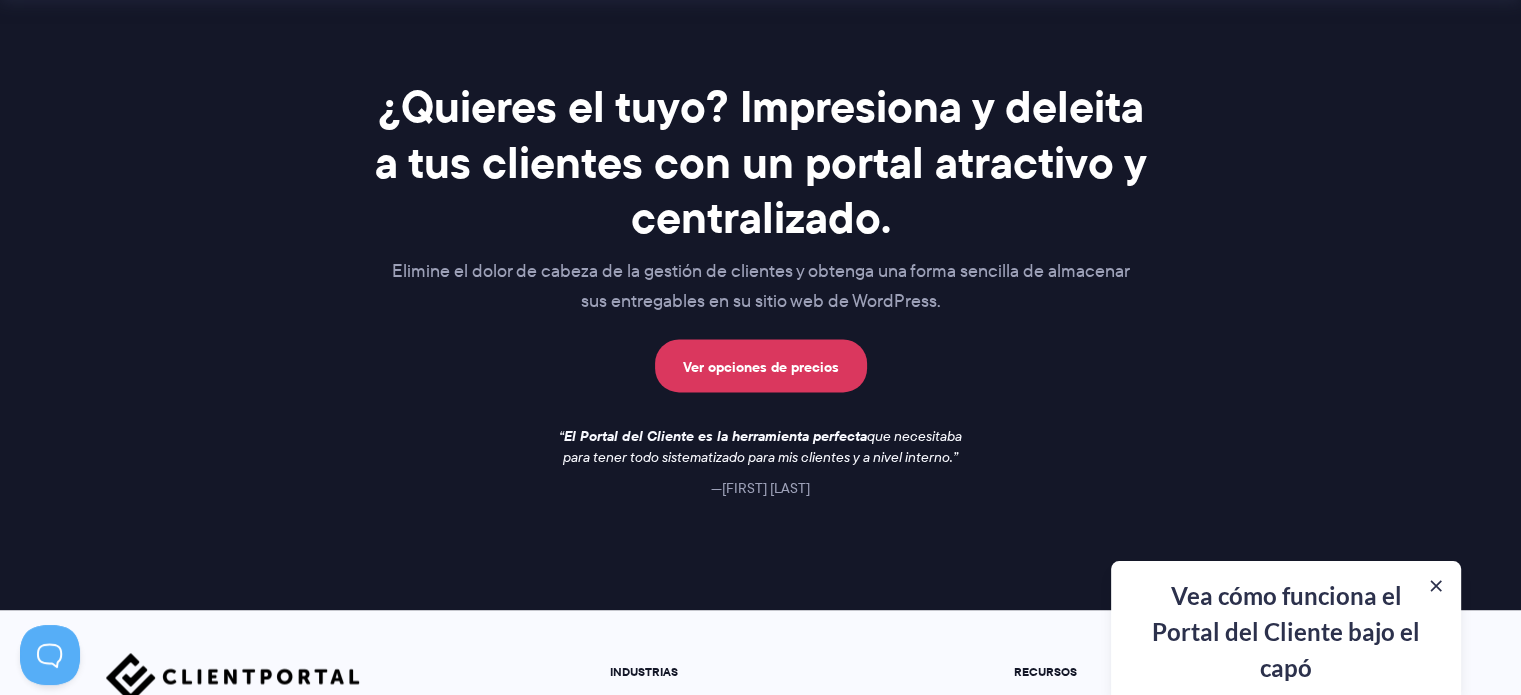 click on "Vea cómo funciona el Portal del Cliente bajo el capó Obtenga un video detallado que cubre todo lo que necesita saber sobre el Portal del cliente Nombre de pila Dirección de correo electrónico Obtenga la demostración en video Personalizado con Mensaje correcto" at bounding box center (1286, 628) 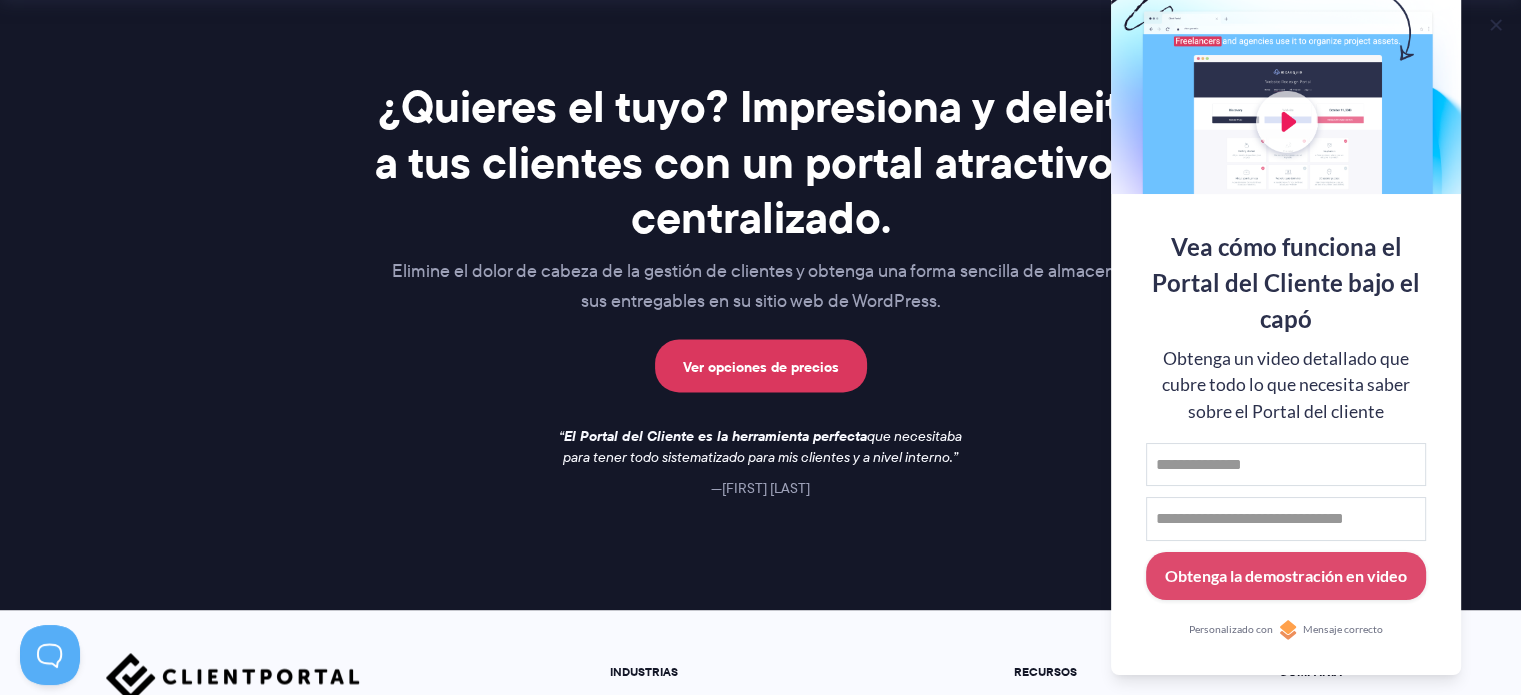 click on "¿Quieres el tuyo? Impresiona y deleita a tus clientes con un portal atractivo y centralizado.   Elimine el dolor de cabeza de la gestión de clientes y obtenga una forma sencilla de almacenar  sus entregables en su sitio web de WordPress.     Ver opciones de precios           El Portal del Cliente es la herramienta perfecta   que necesitaba para tener todo sistematizado para mis clientes y a nivel interno.         Evangeline Gersich" at bounding box center (760, 294) 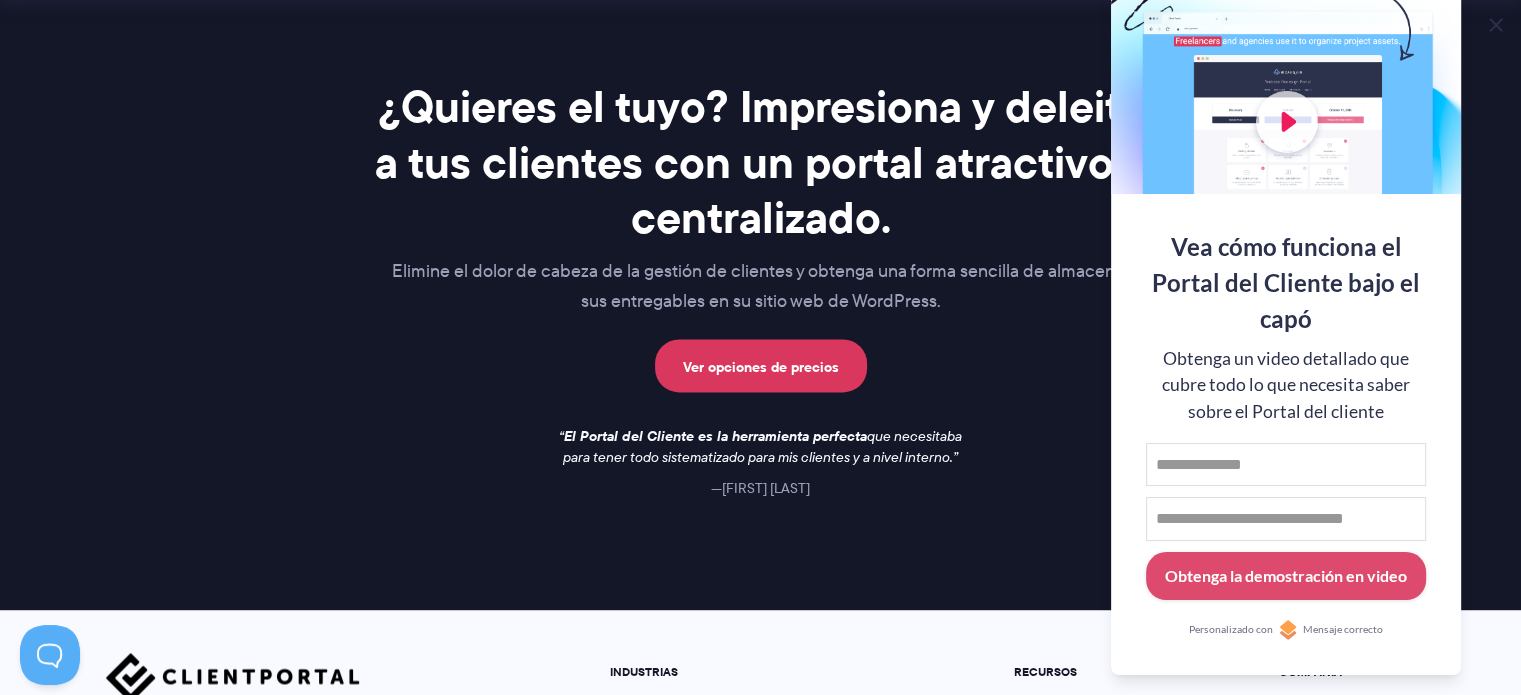 click at bounding box center (1496, 25) 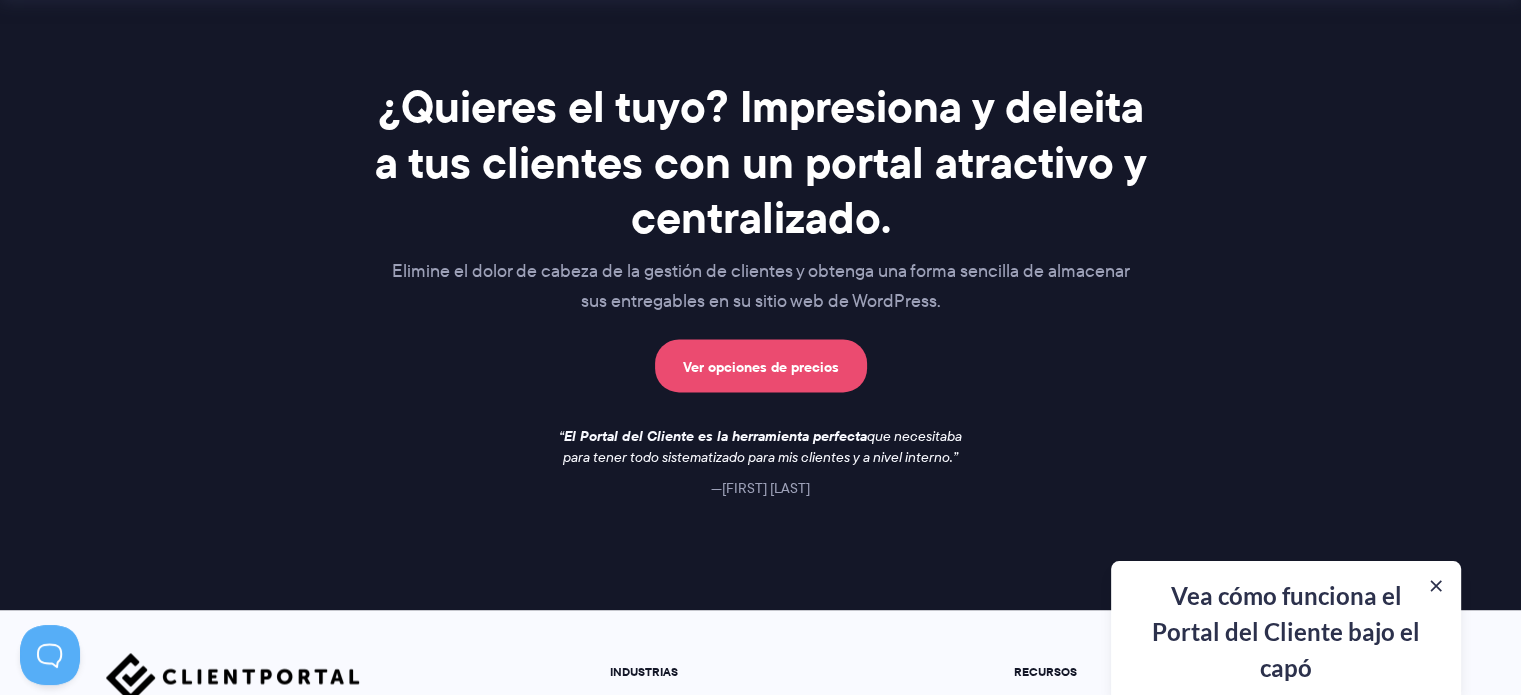 click on "Ver opciones de precios" at bounding box center [761, 365] 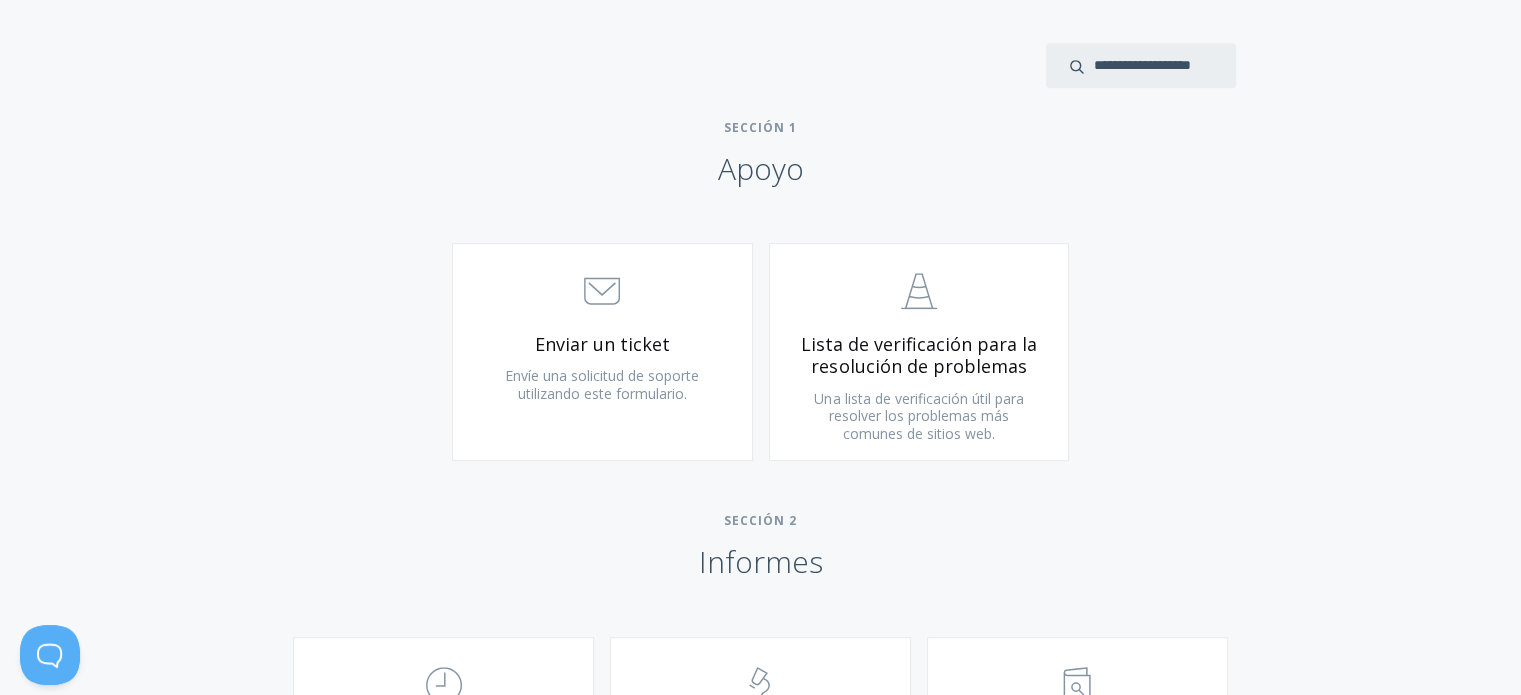 scroll, scrollTop: 1000, scrollLeft: 0, axis: vertical 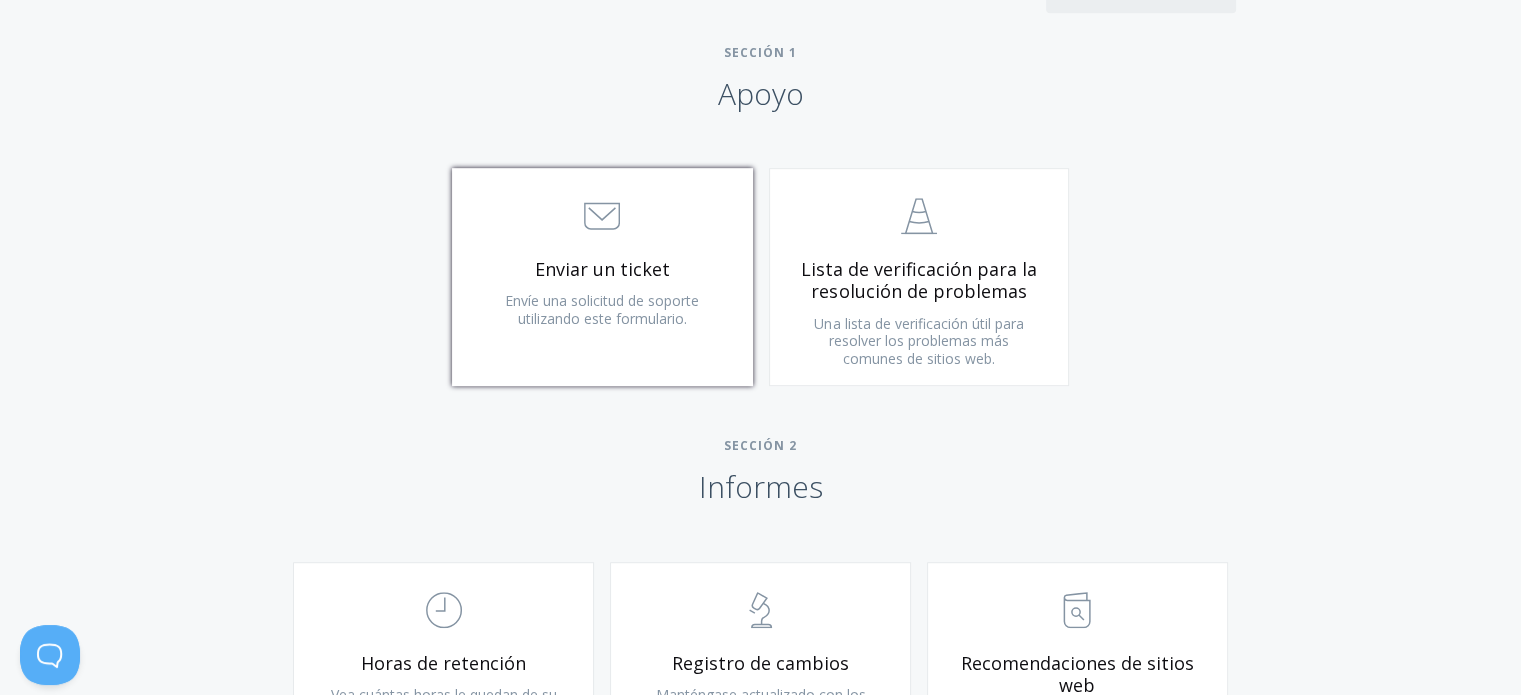 click on "Enviar un ticket" at bounding box center [602, 269] 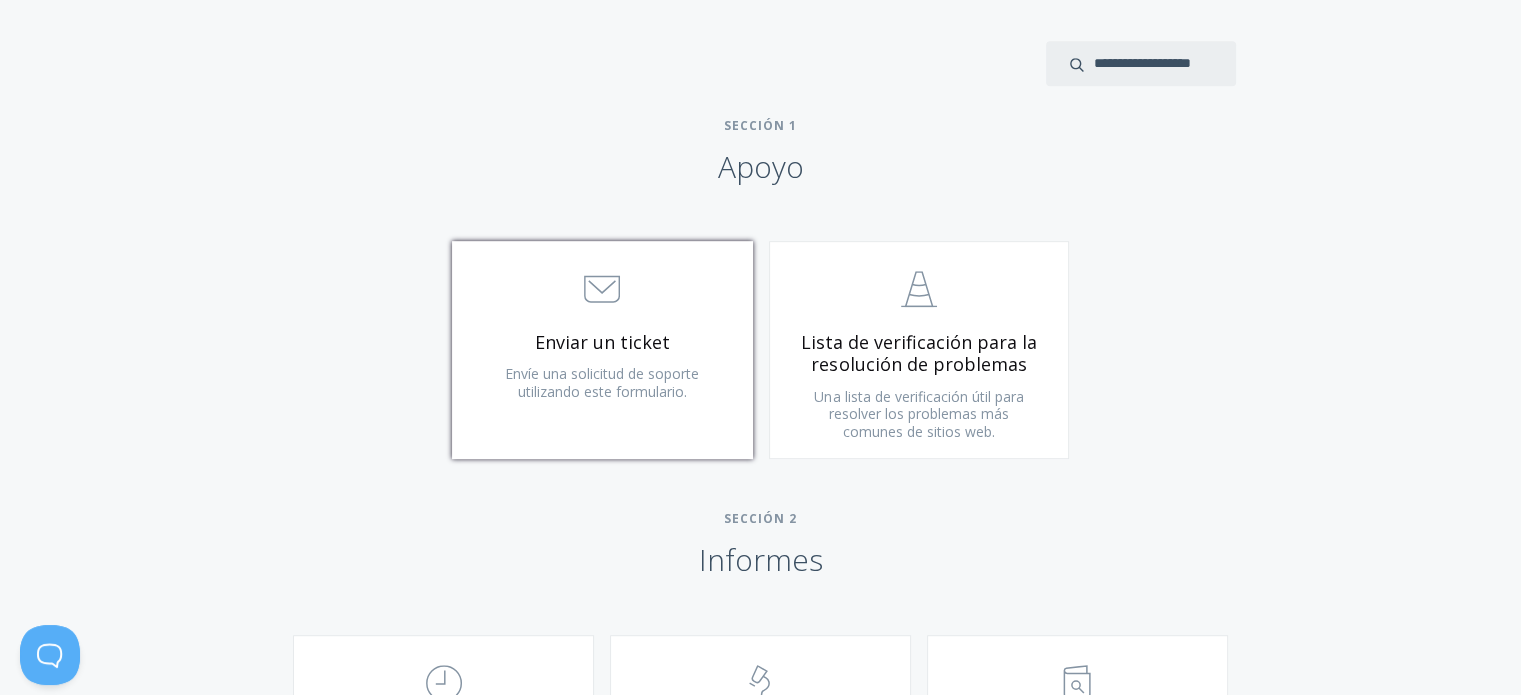 scroll, scrollTop: 1000, scrollLeft: 0, axis: vertical 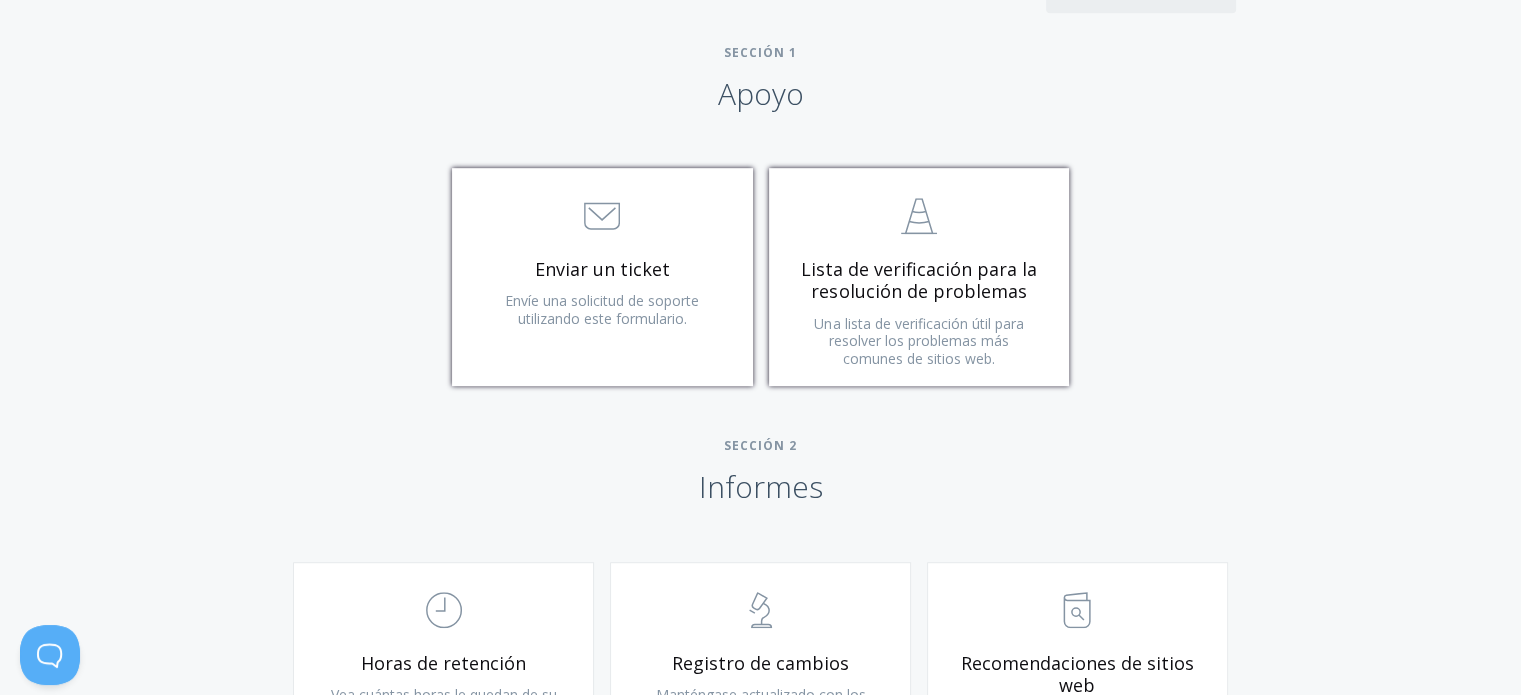 click on "Lista de verificación para la resolución de problemas" at bounding box center [919, 280] 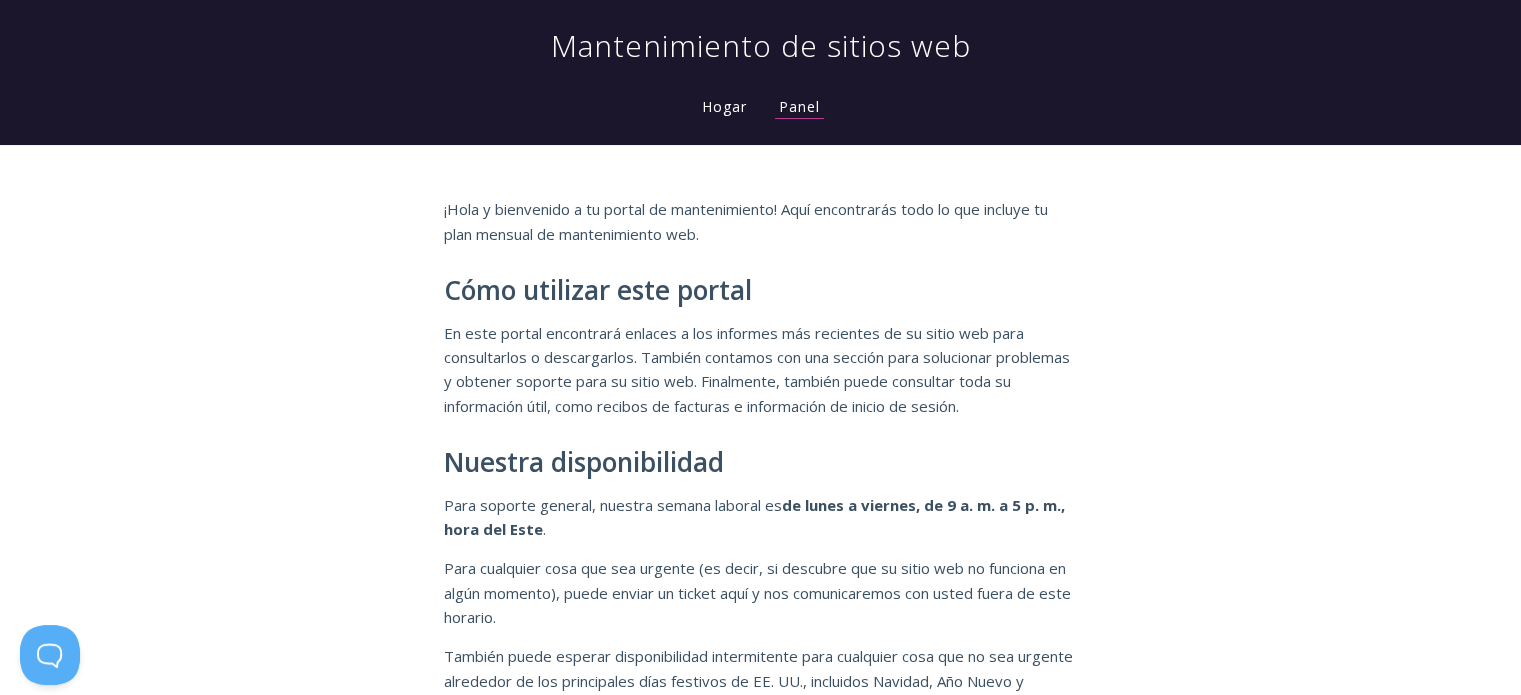scroll, scrollTop: 0, scrollLeft: 0, axis: both 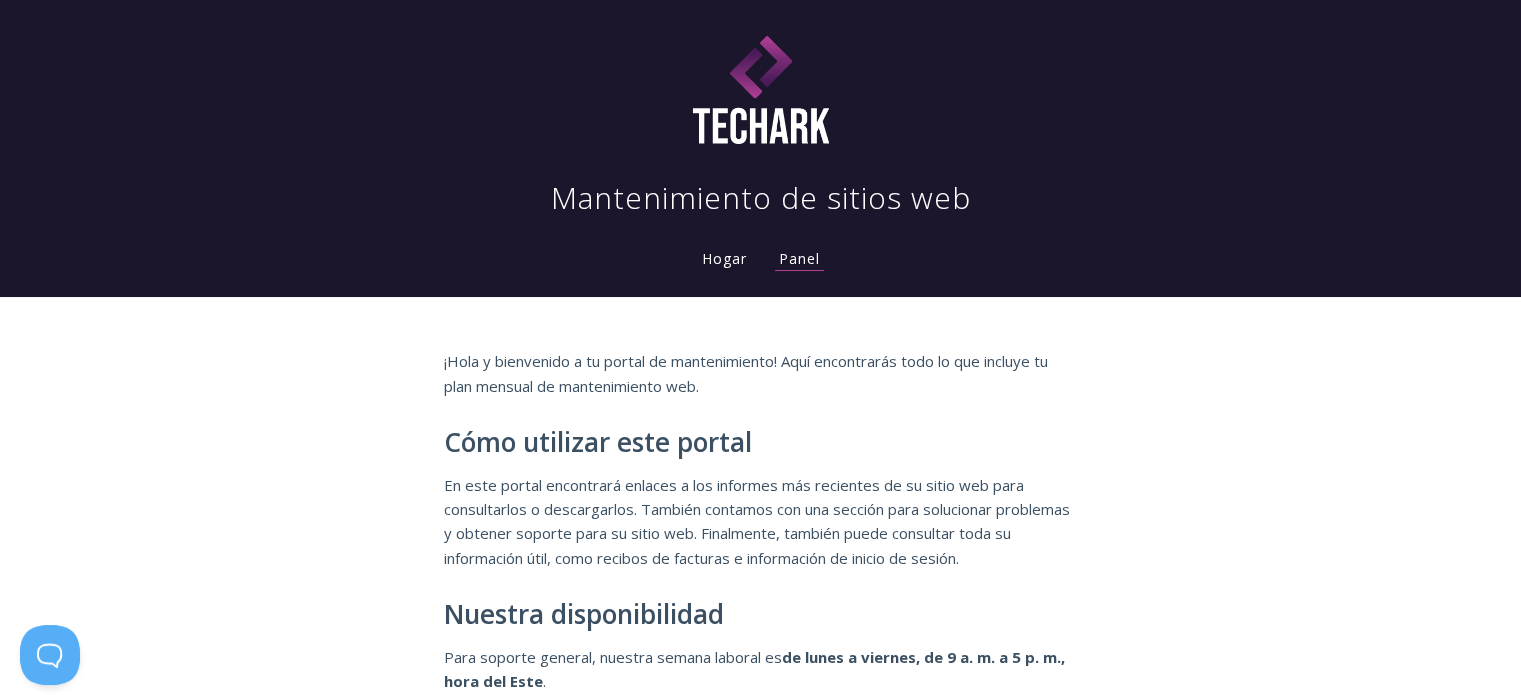 click on "Hogar" at bounding box center [724, 258] 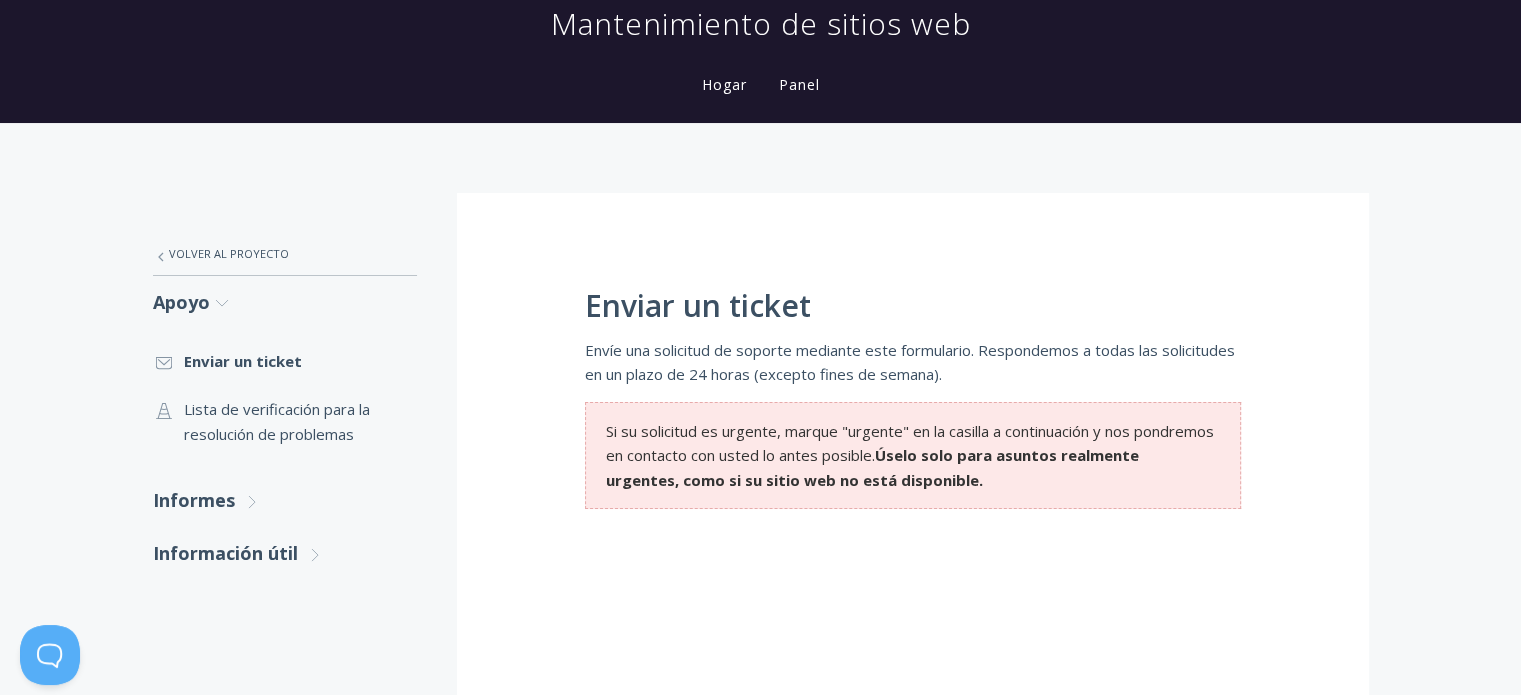 scroll, scrollTop: 0, scrollLeft: 0, axis: both 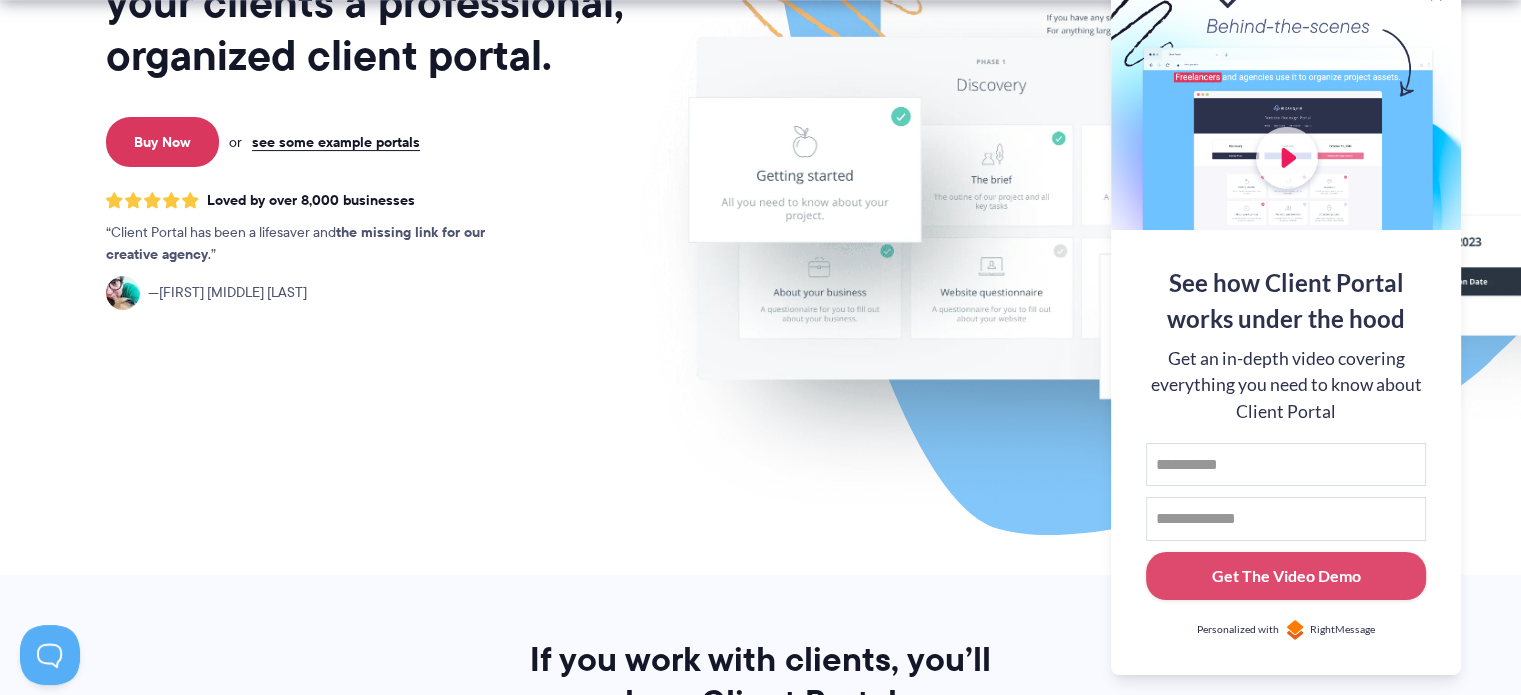 click on "Personalized with" at bounding box center [1238, 630] 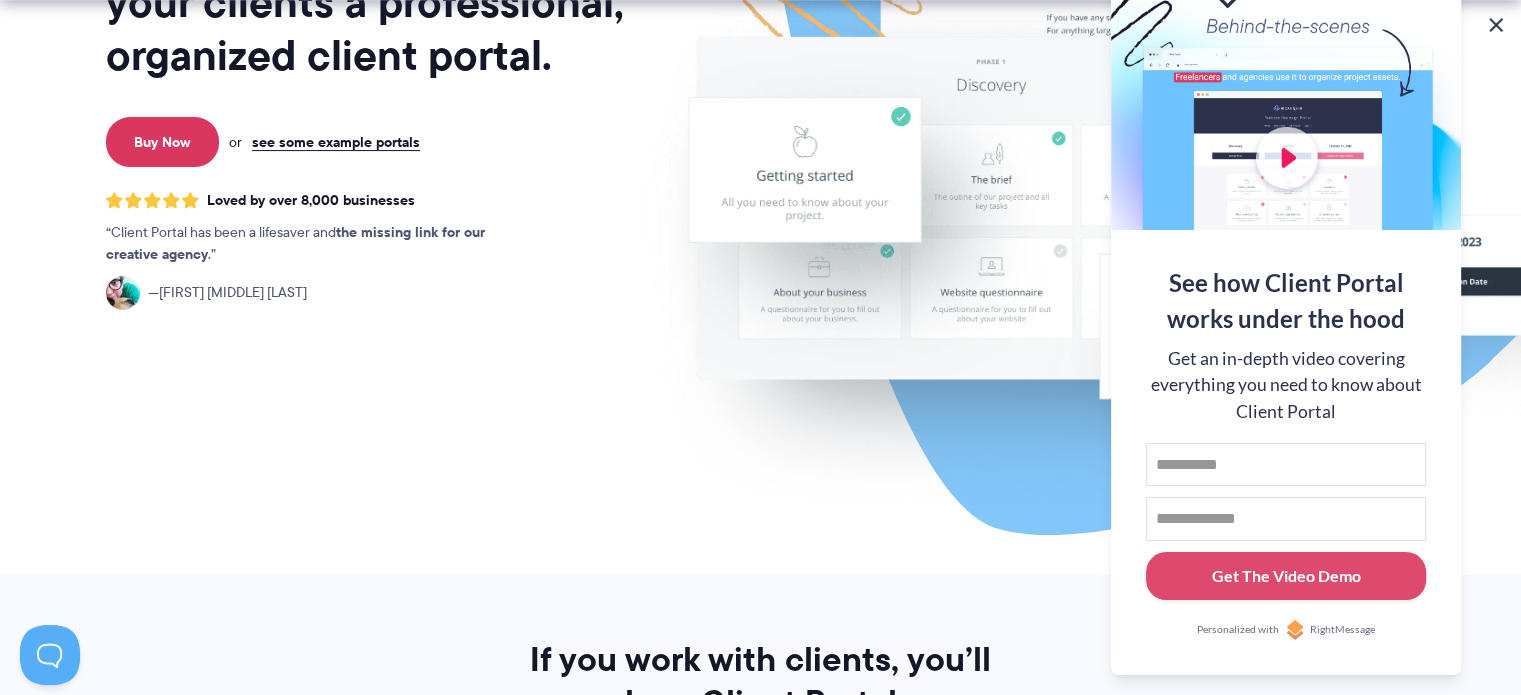 click at bounding box center (1496, 25) 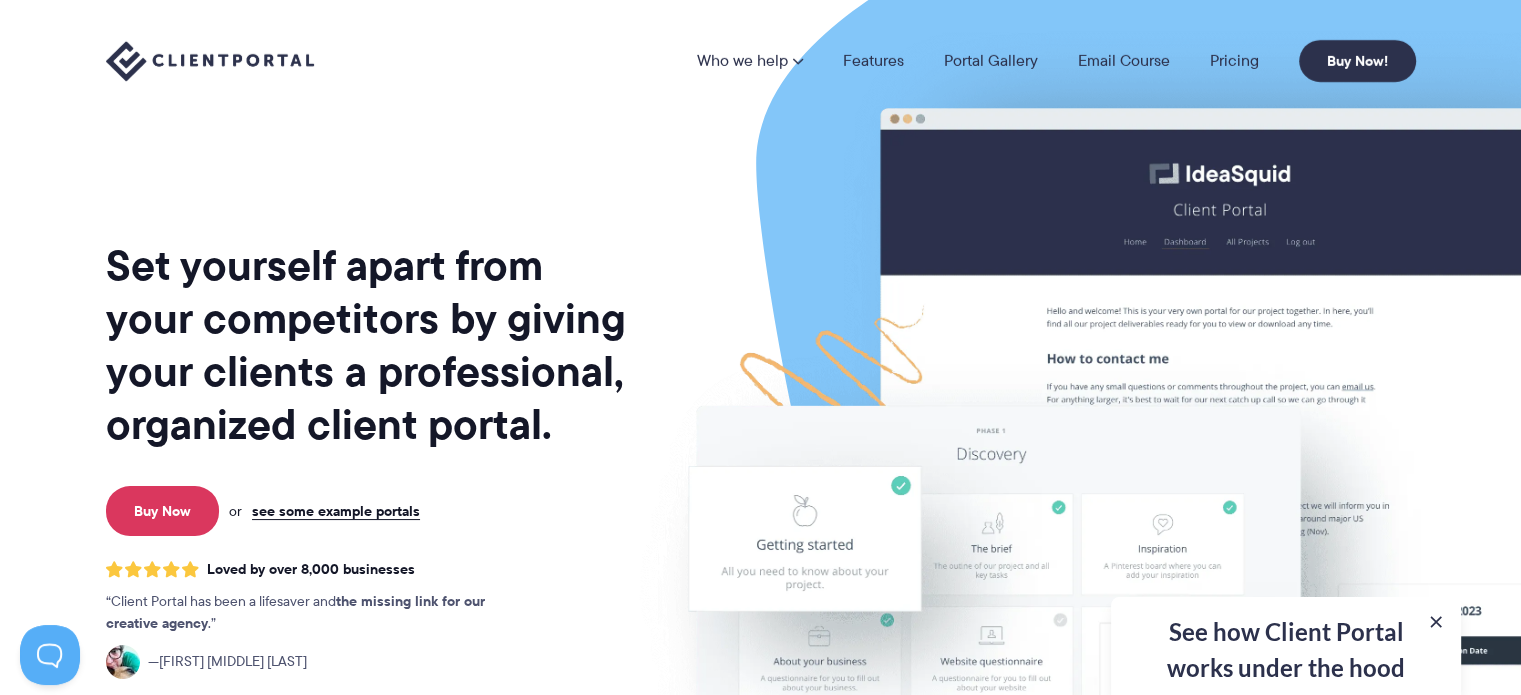 scroll, scrollTop: 0, scrollLeft: 0, axis: both 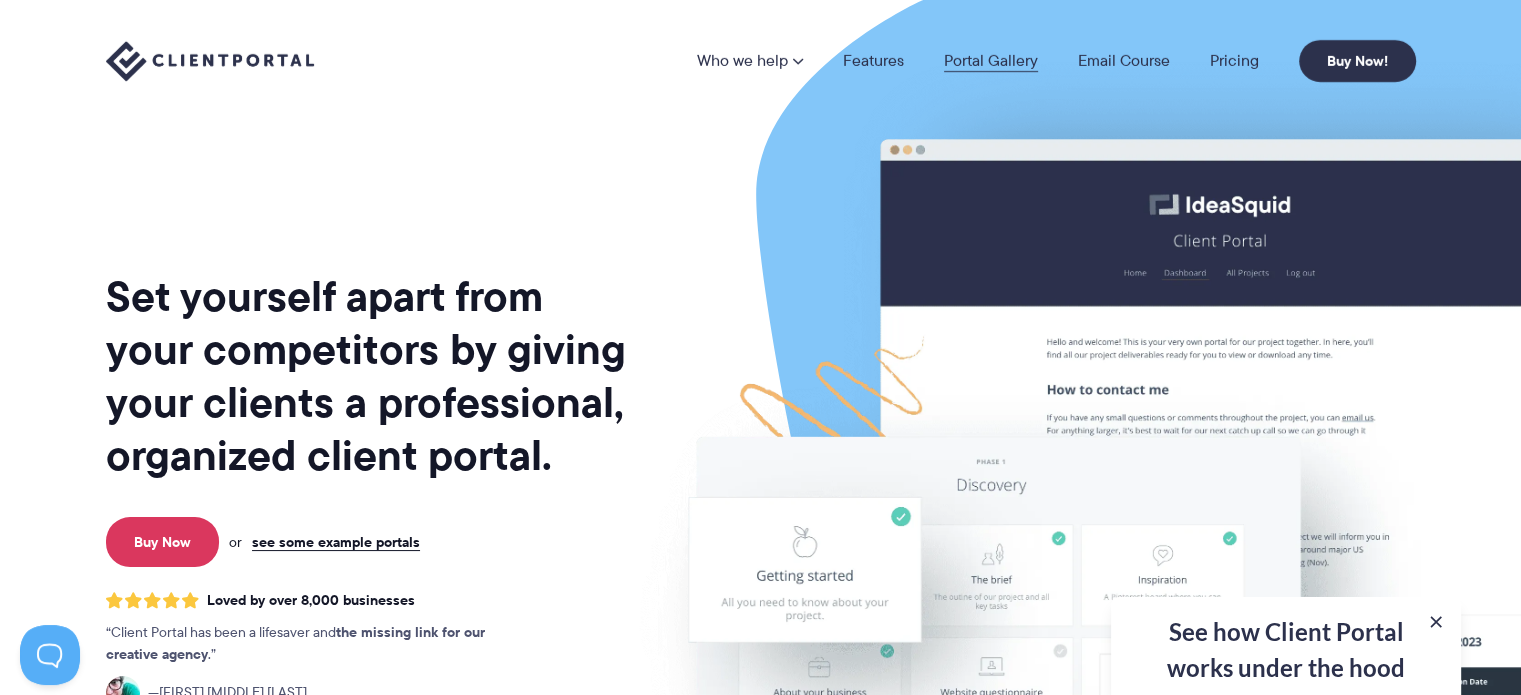 click on "Portal Gallery" at bounding box center (991, 61) 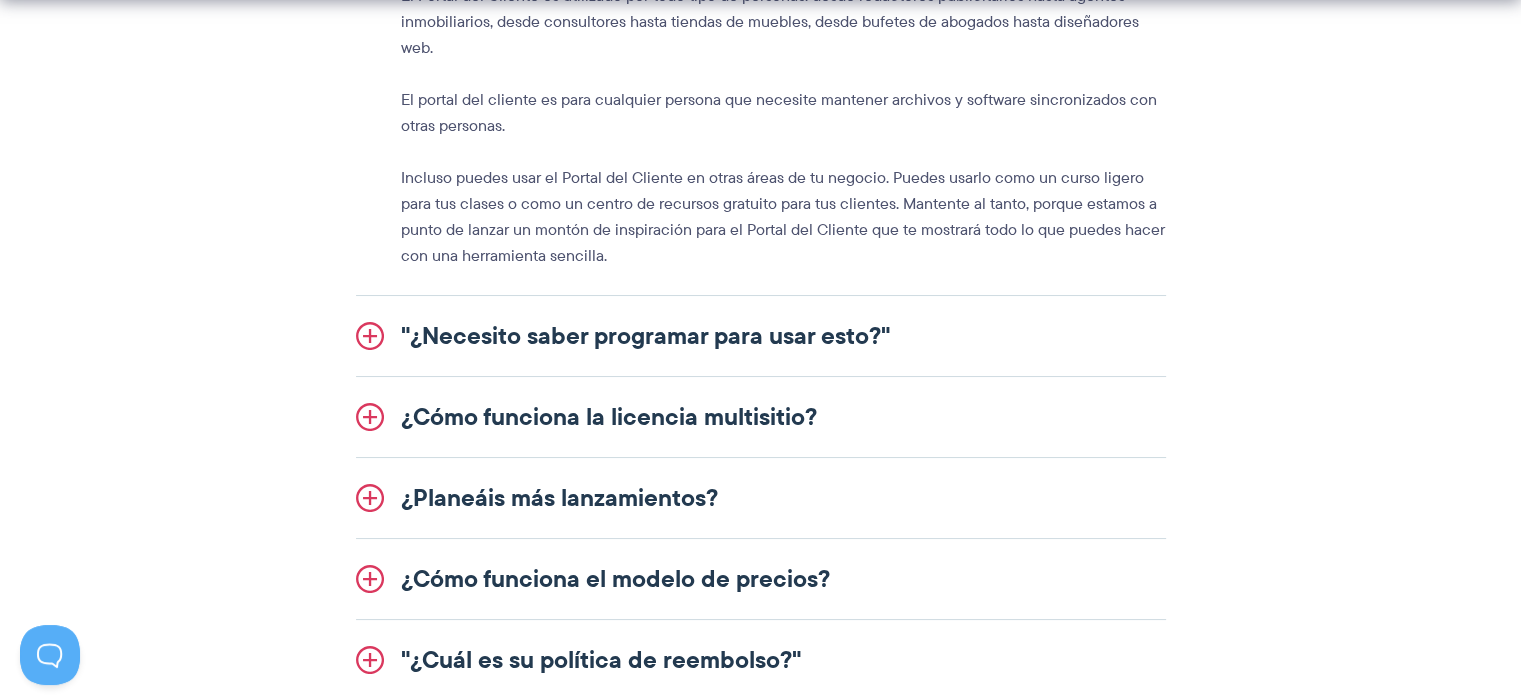scroll, scrollTop: 2600, scrollLeft: 0, axis: vertical 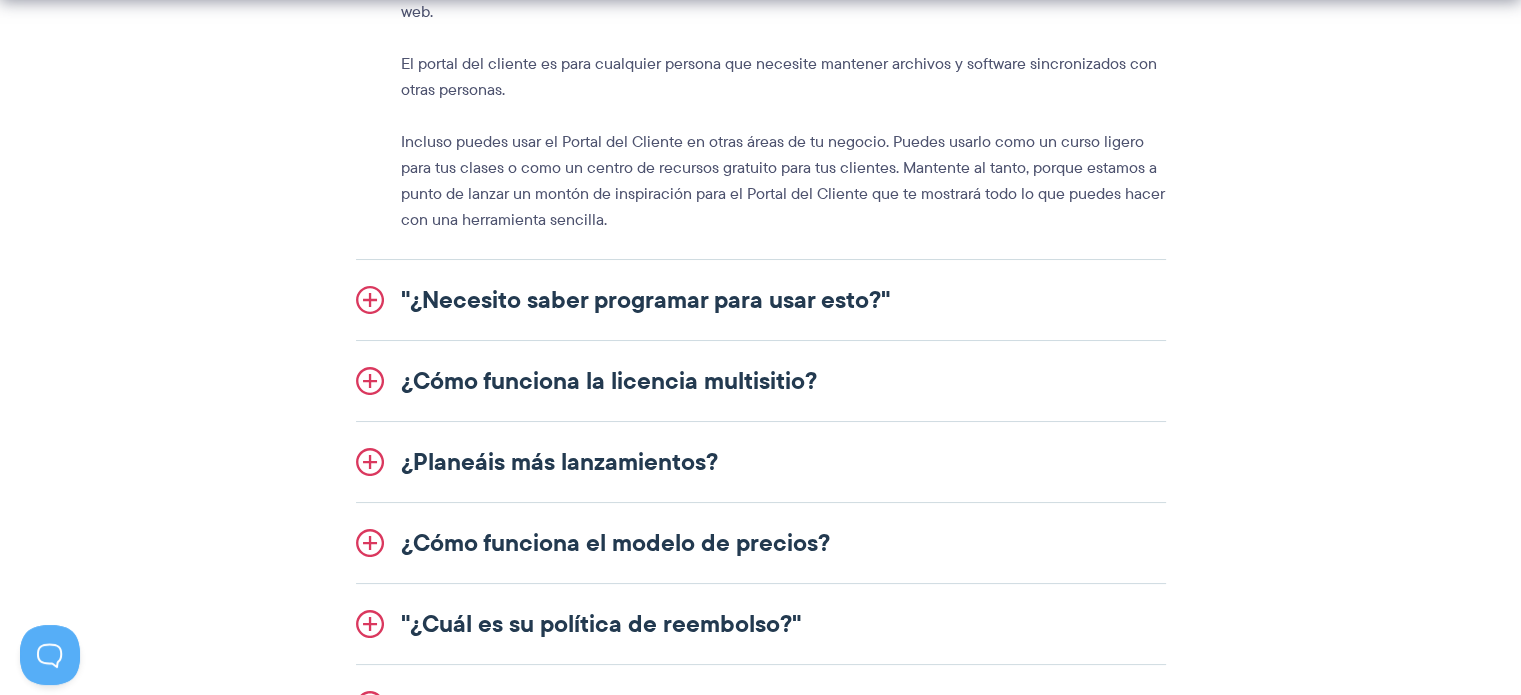 click on ""¿Necesito saber programar para usar esto?"" at bounding box center (645, 299) 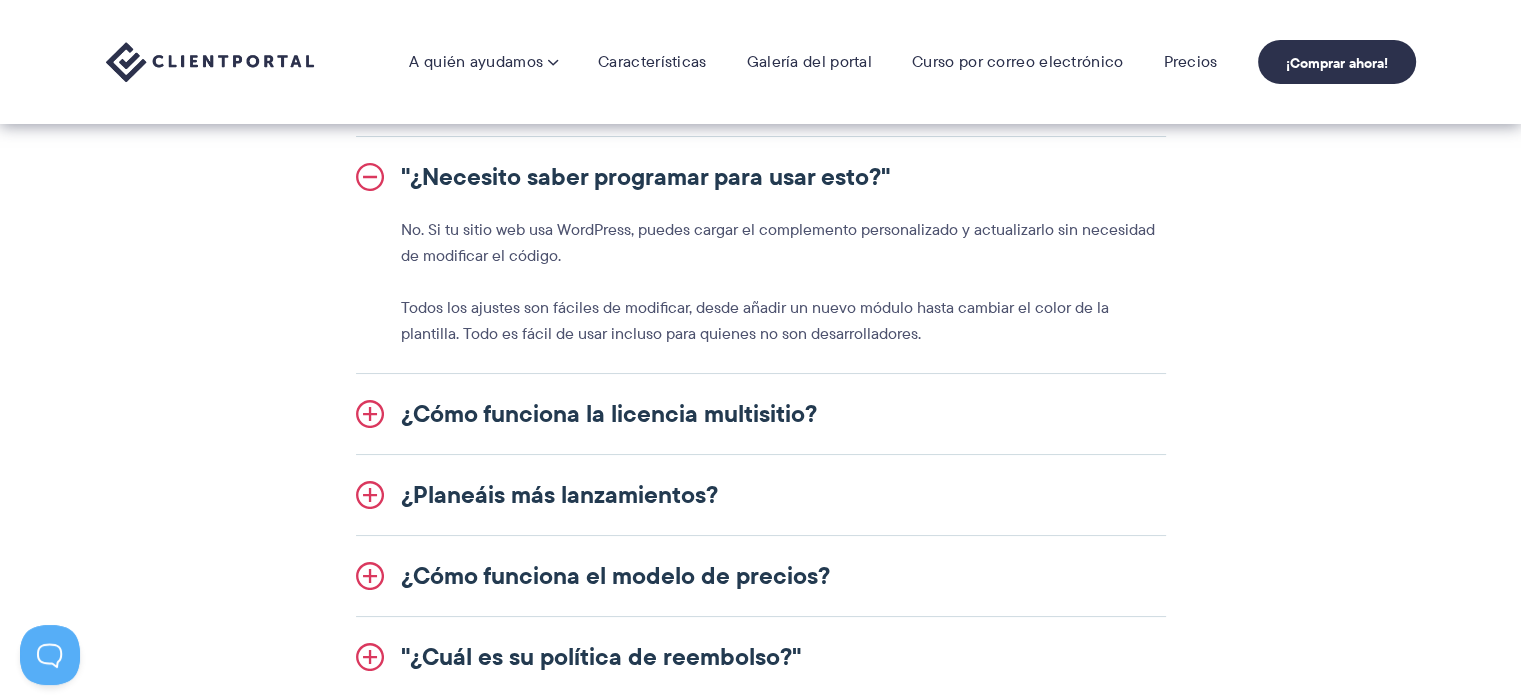 scroll, scrollTop: 2400, scrollLeft: 0, axis: vertical 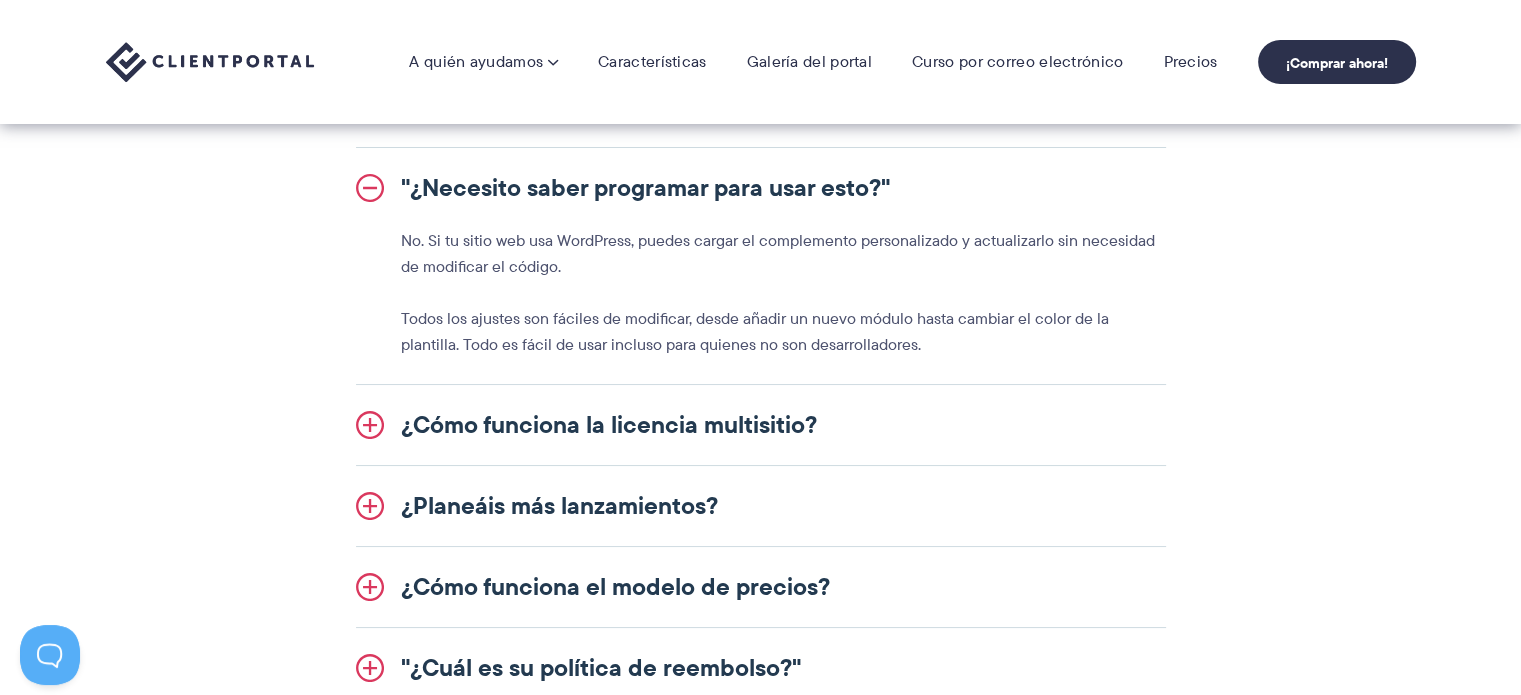click on "¿Cómo funciona la licencia multisitio?" at bounding box center [609, 424] 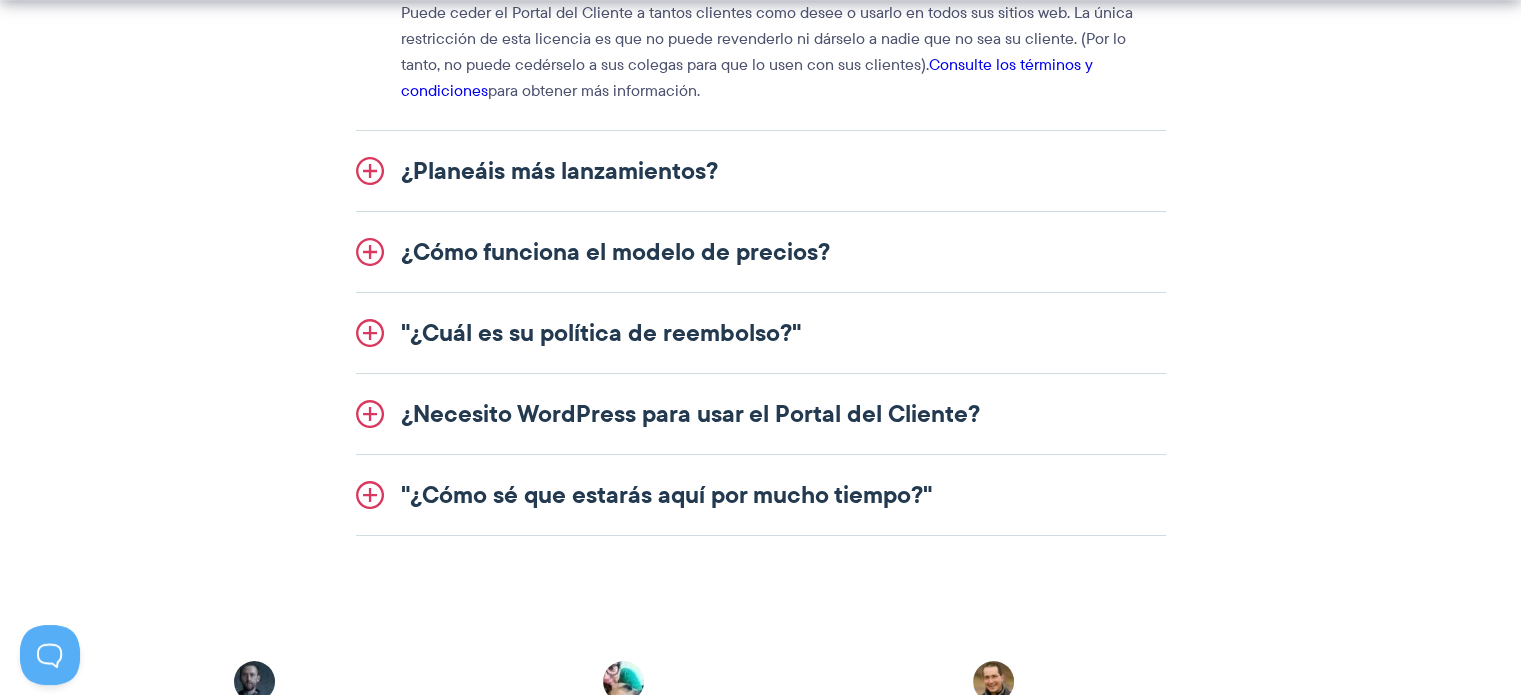 scroll, scrollTop: 2800, scrollLeft: 0, axis: vertical 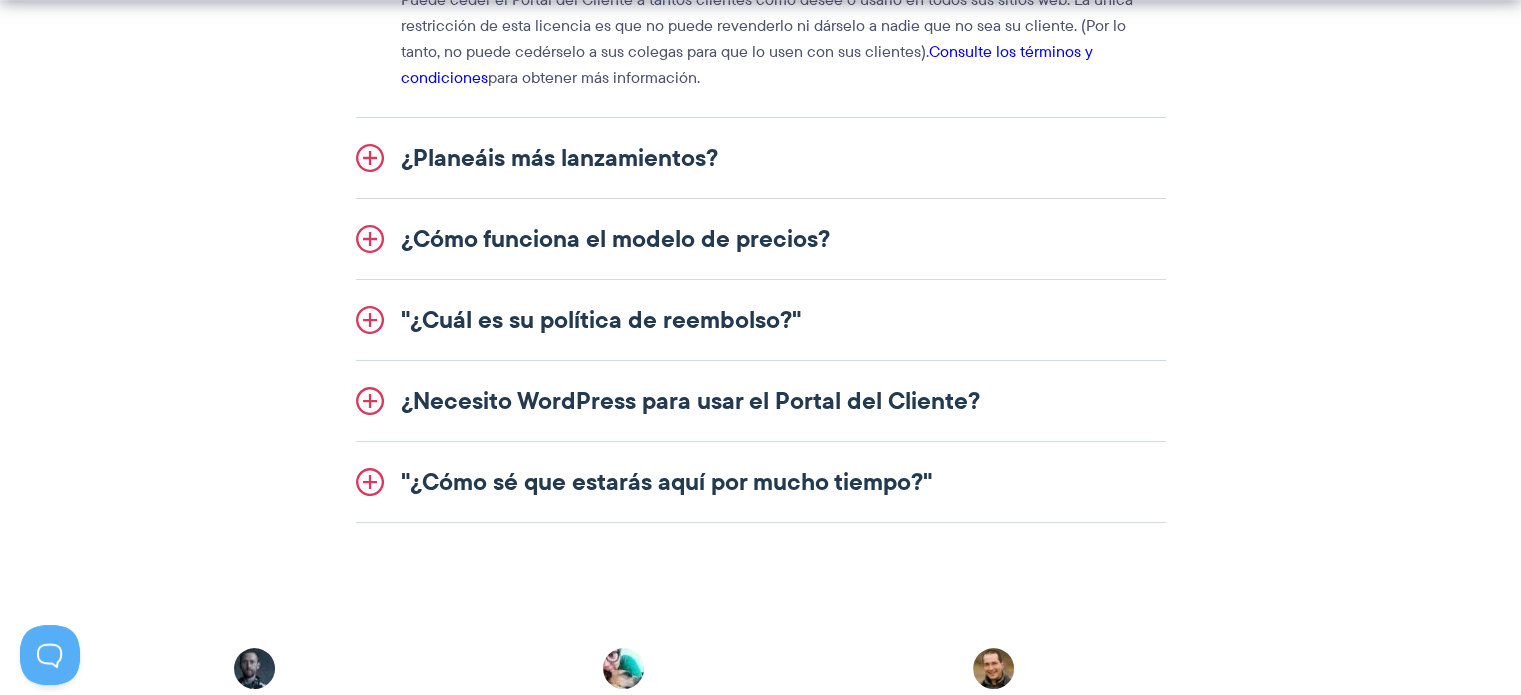 click on "¿Planeáis más lanzamientos?" at bounding box center (559, 157) 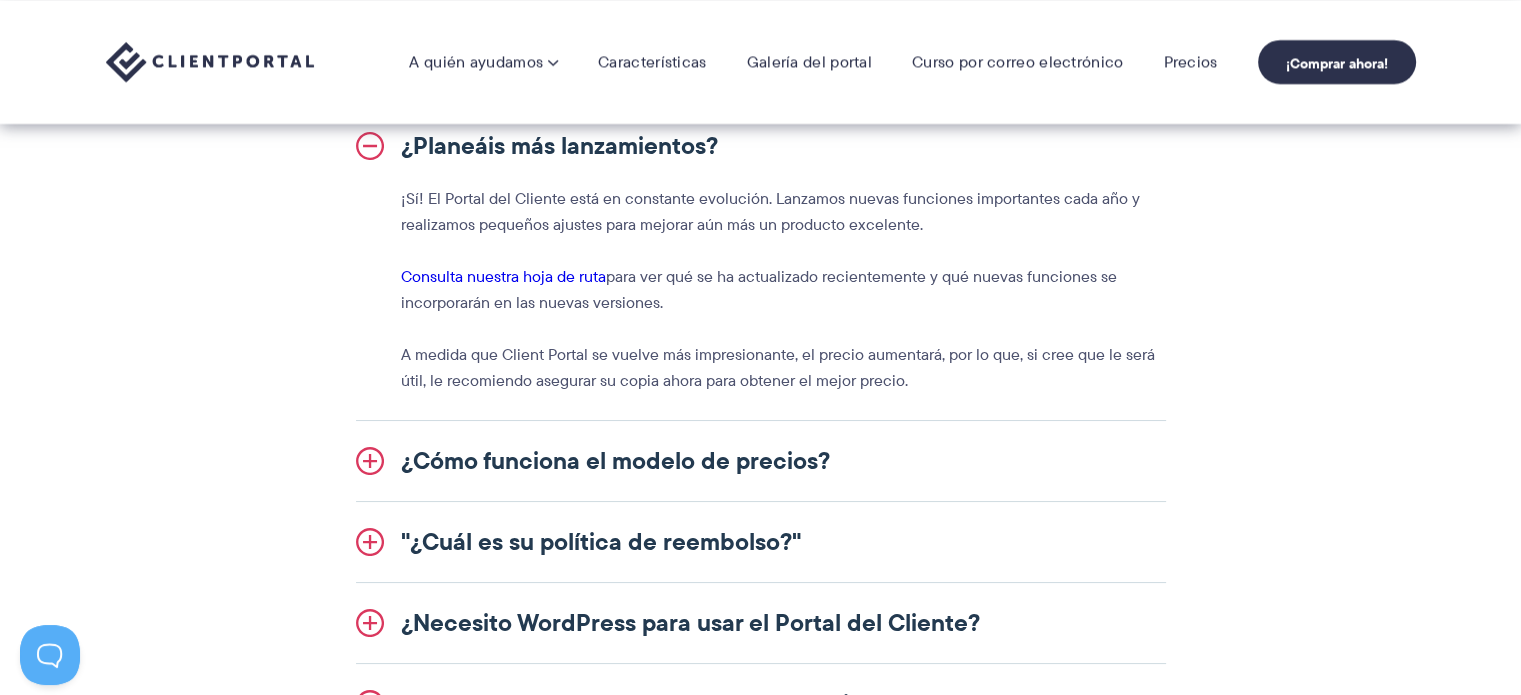 scroll, scrollTop: 2600, scrollLeft: 0, axis: vertical 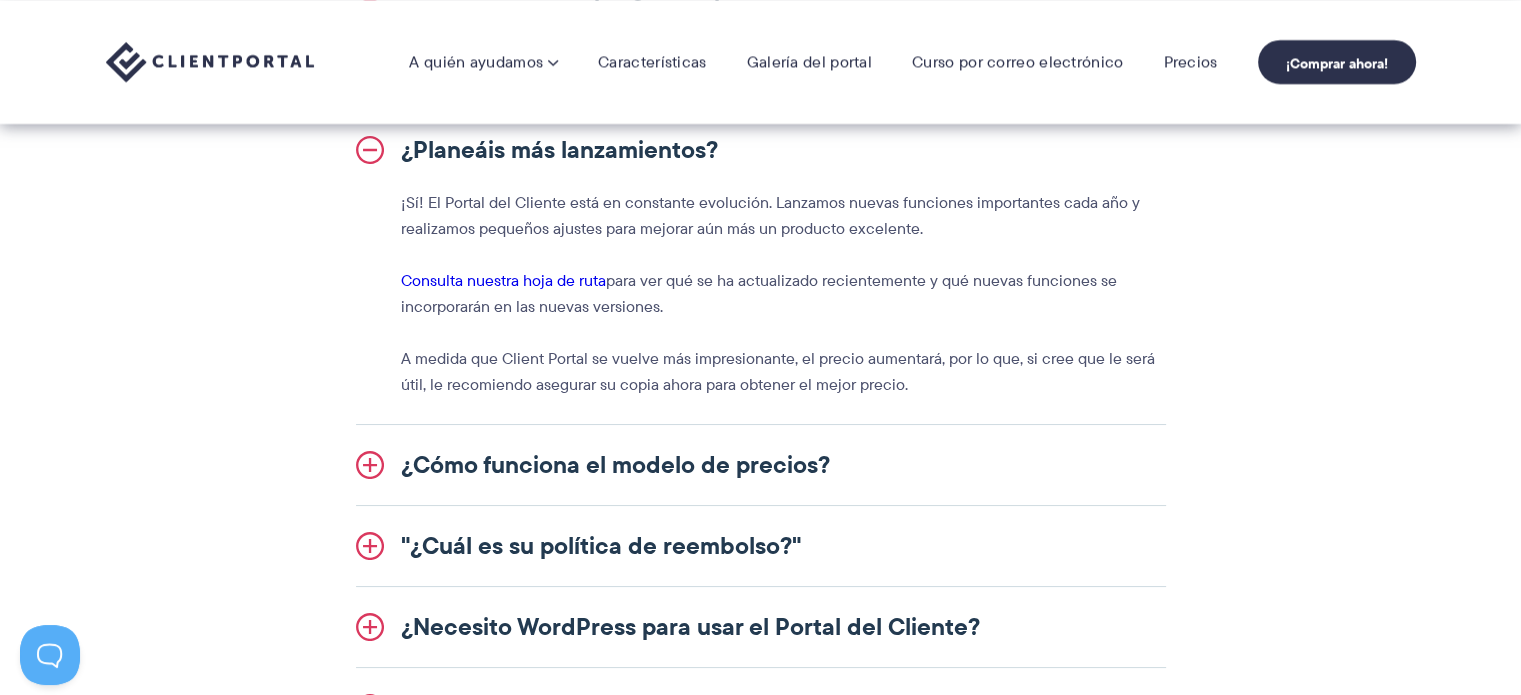 click on "¿Cómo funciona el modelo de precios?" at bounding box center [615, 464] 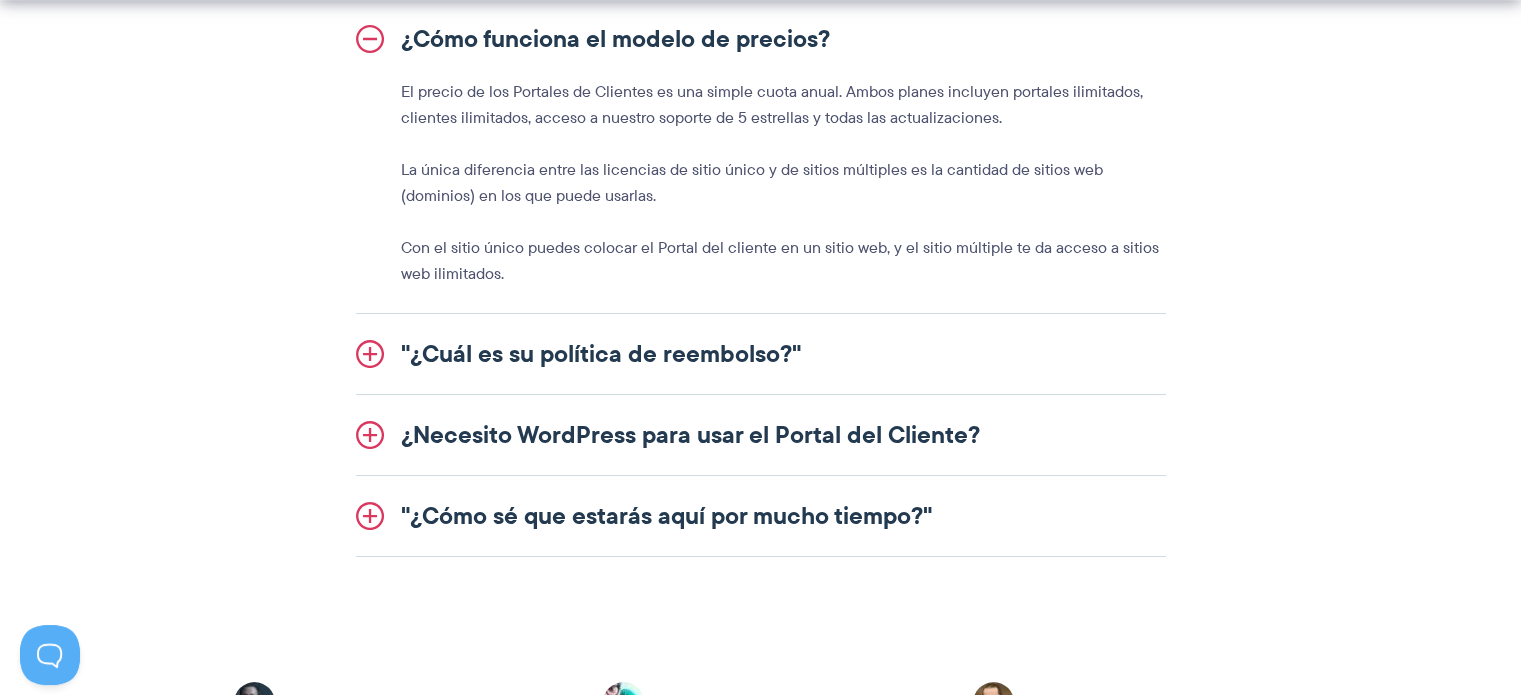 scroll, scrollTop: 2800, scrollLeft: 0, axis: vertical 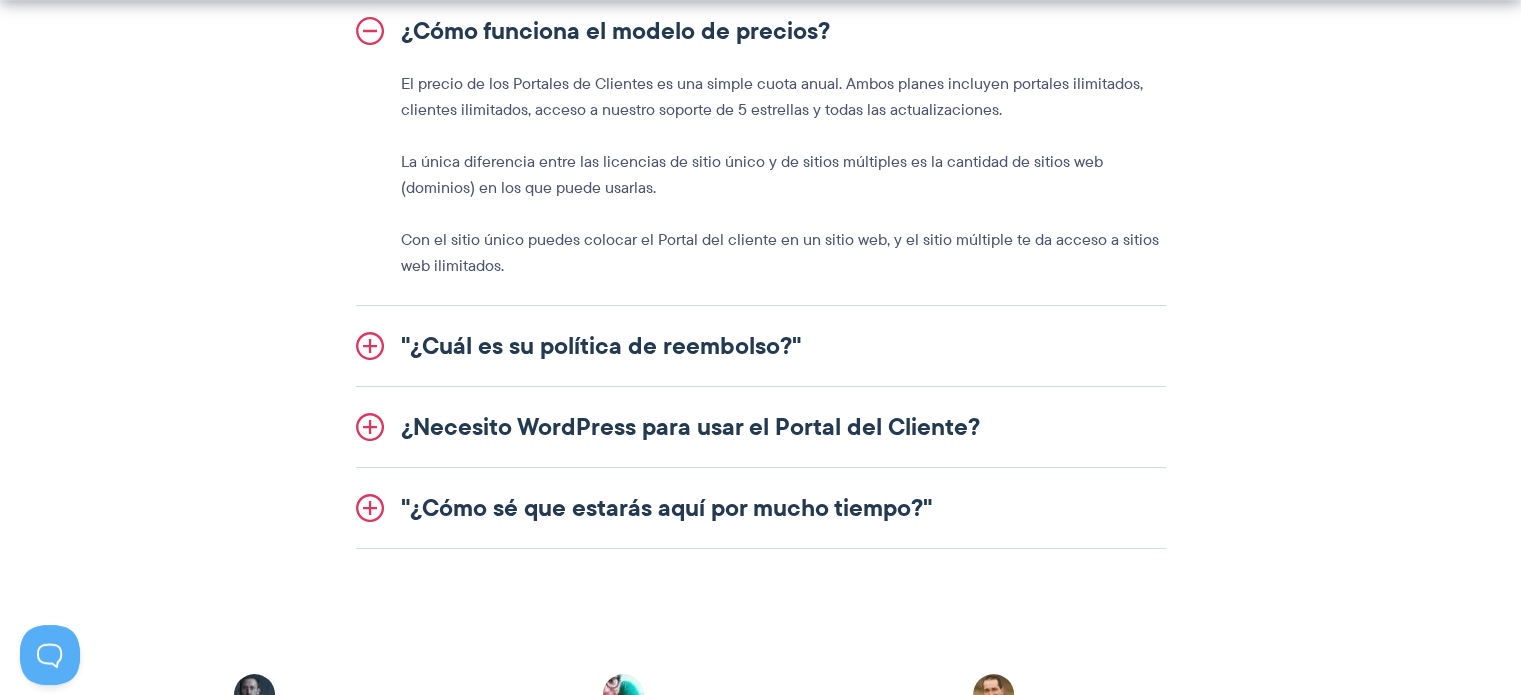 click on ""¿Cuál es su política de reembolso?"" at bounding box center (601, 345) 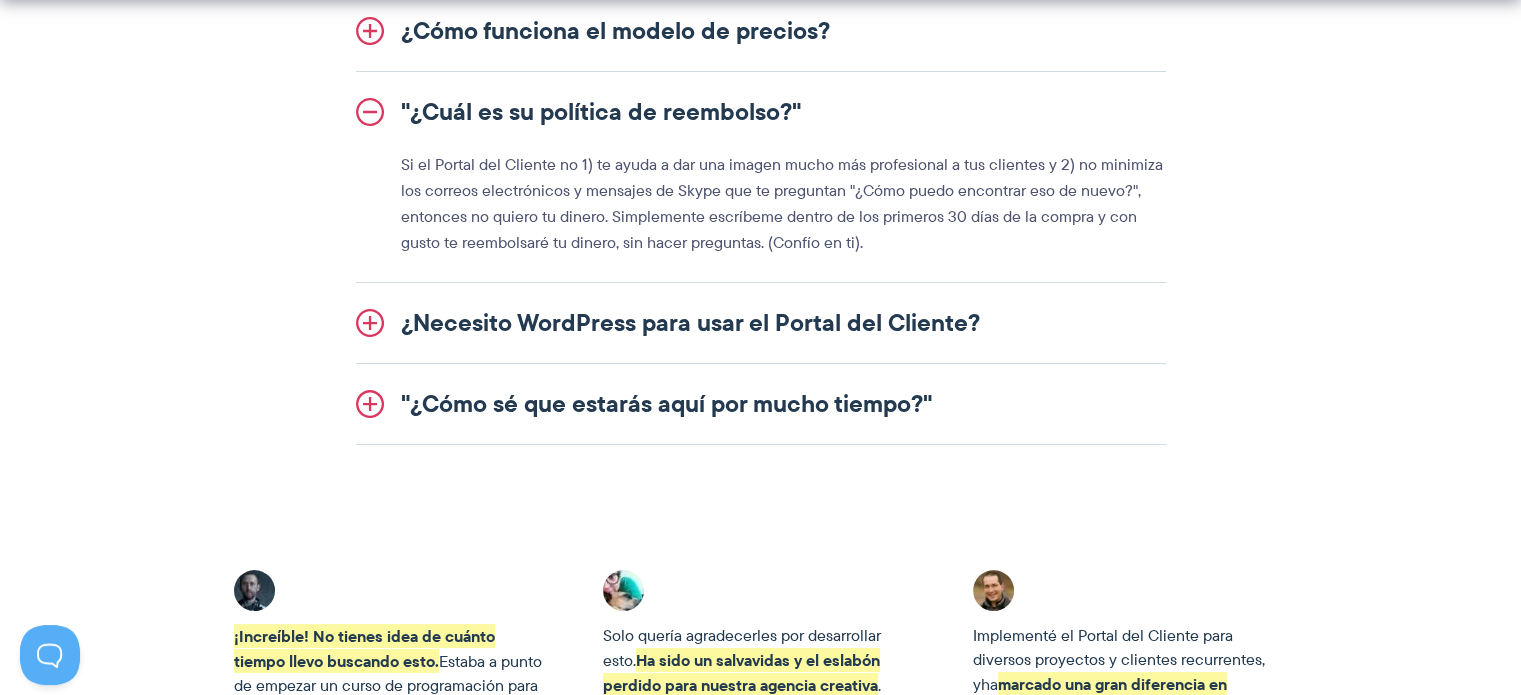 click on "¿Necesito WordPress para usar el Portal del Cliente?" at bounding box center (690, 322) 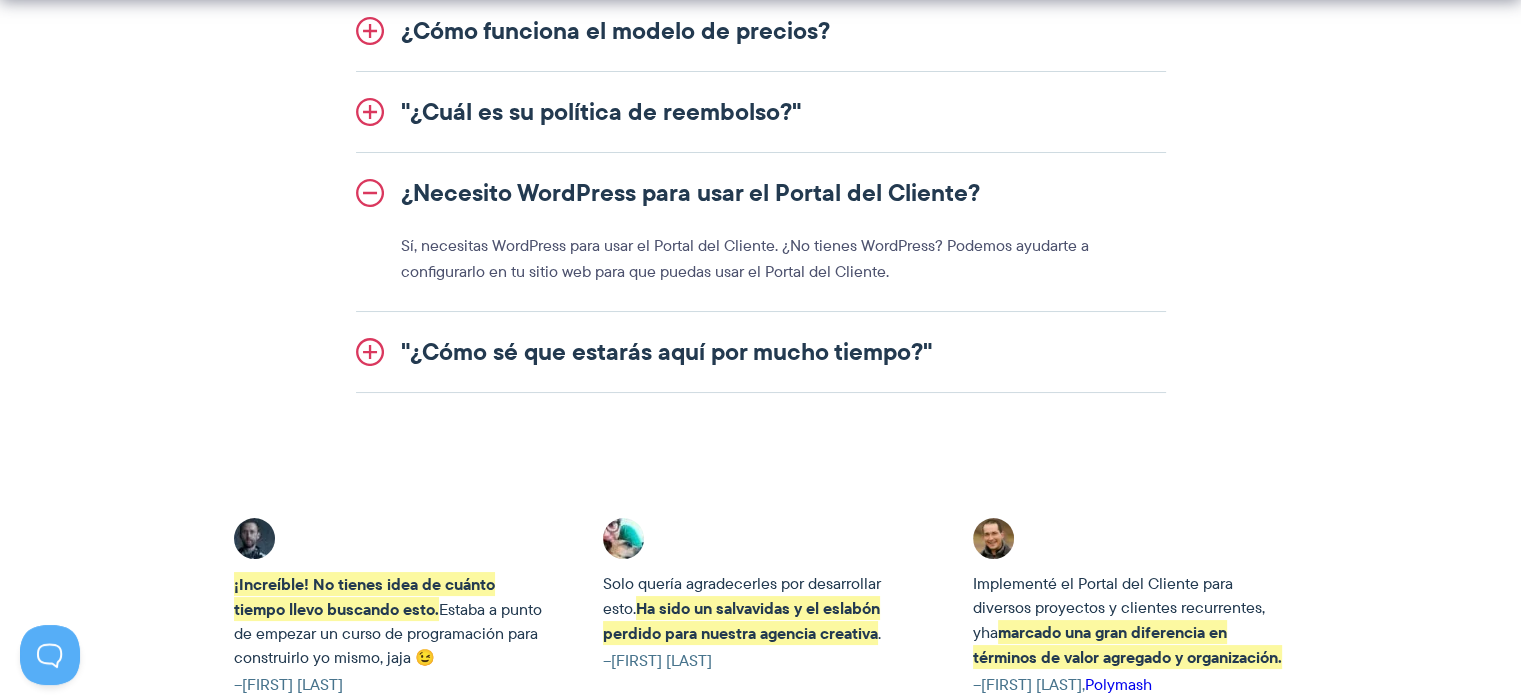 click on ""¿Cómo sé que estarás aquí por mucho tiempo?"" at bounding box center [666, 351] 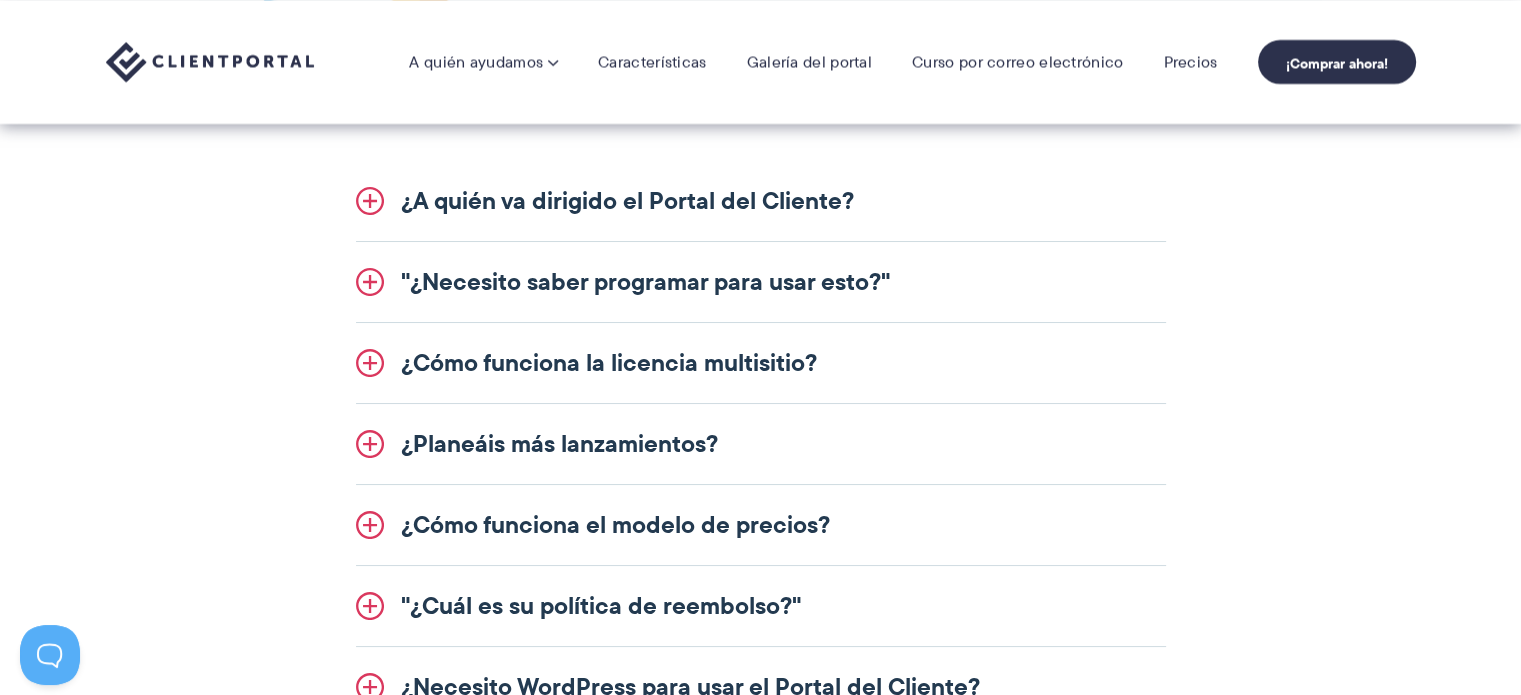 scroll, scrollTop: 2300, scrollLeft: 0, axis: vertical 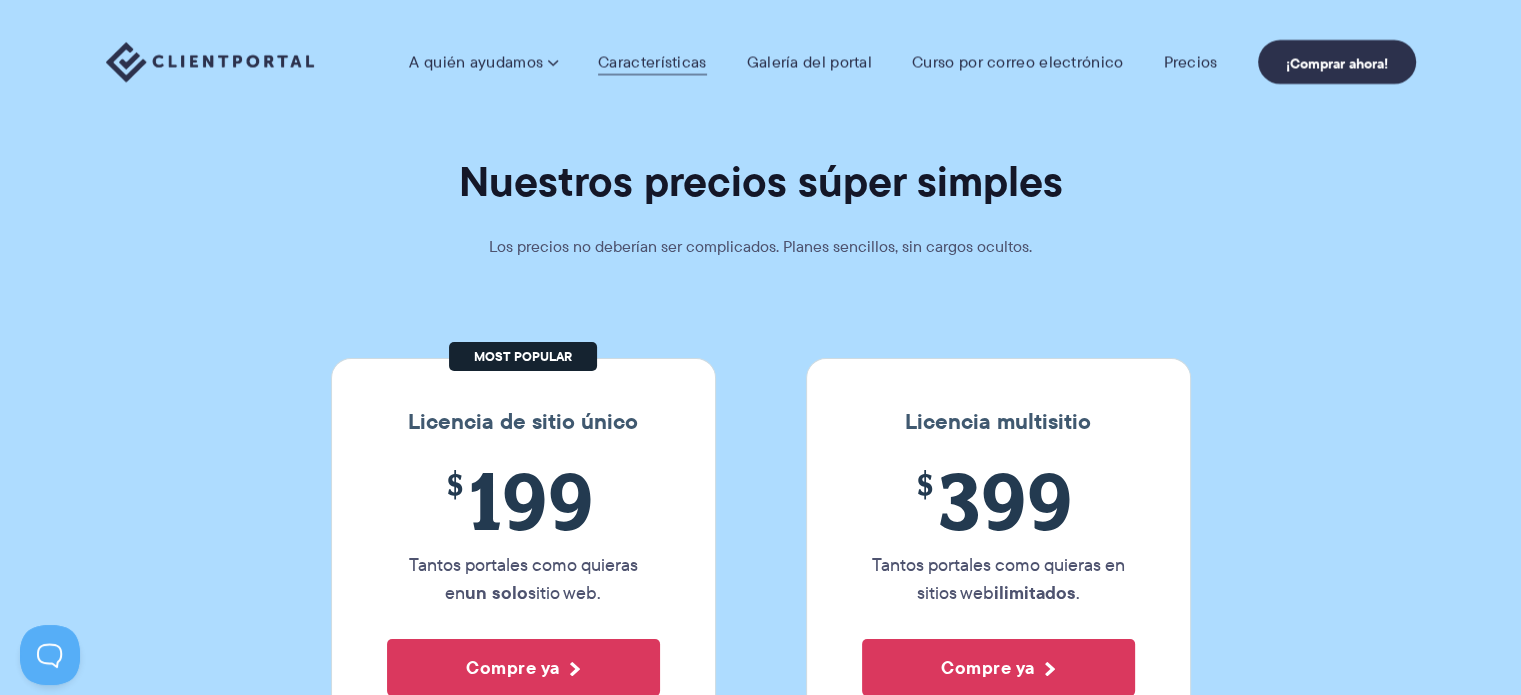 click on "Características" at bounding box center (652, 61) 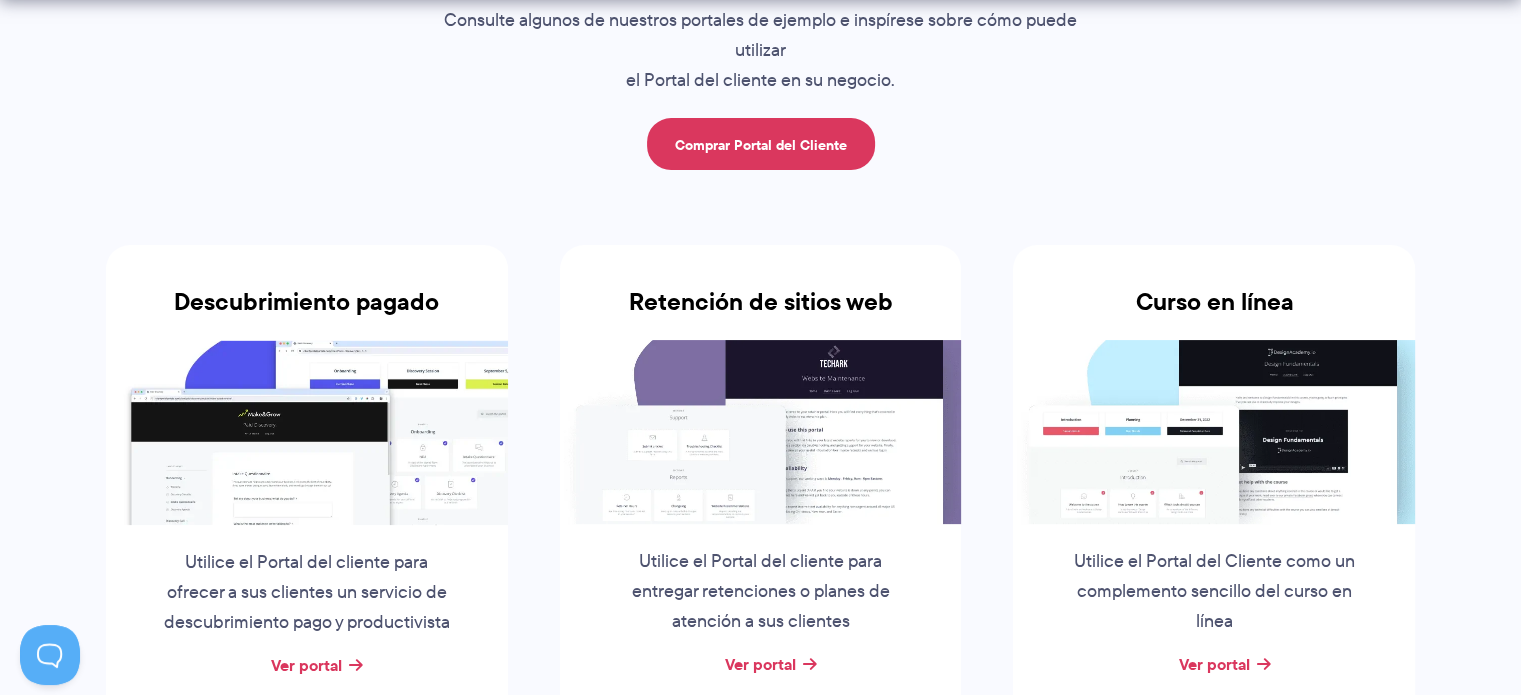 scroll, scrollTop: 352, scrollLeft: 0, axis: vertical 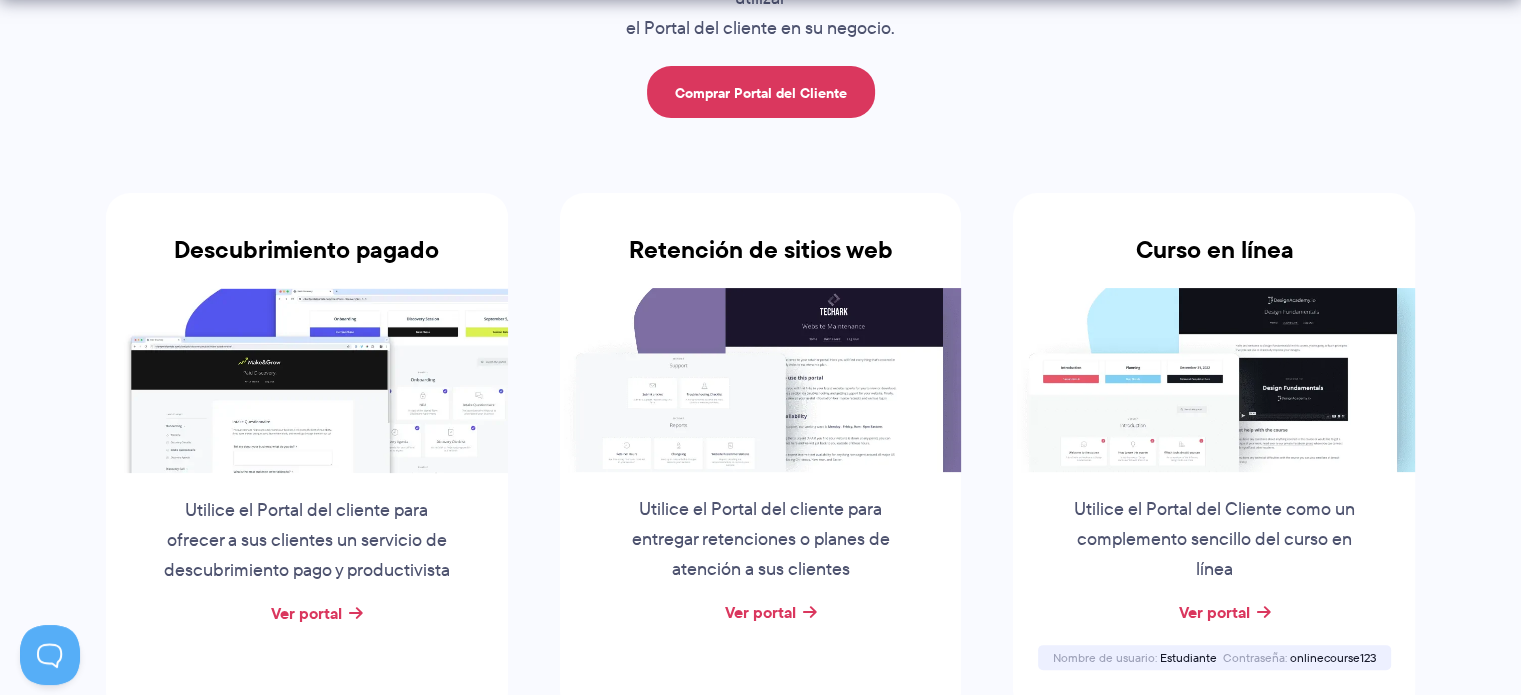 click on "Inspiración para el portal del cliente   Consulte algunos de nuestros portales de ejemplo e inspírese sobre cómo puede utilizar  el Portal del cliente en su negocio.   Comprar Portal del Cliente             Descubrimiento pagado           Utilice el Portal del cliente para ofrecer a sus clientes un servicio de descubrimiento pago y productivista       Ver portal                 Retención de sitios web           Utilice el Portal del cliente para entregar retenciones o planes de atención a sus clientes       Ver portal                 Curso en línea           Utilice el Portal del Cliente como un complemento sencillo del curso en línea       Ver portal         Nombre de usuario    Estudiante       Contraseña    onlinecourse123                   Diseño de sitios web           Un portal que muestra un proyecto típico de diseño (o rediseño) de un sitio web       Ver portal                     Por fin me siento como una agencia de verdad ahora que tengo el Portal del Cliente." at bounding box center (760, 1137) 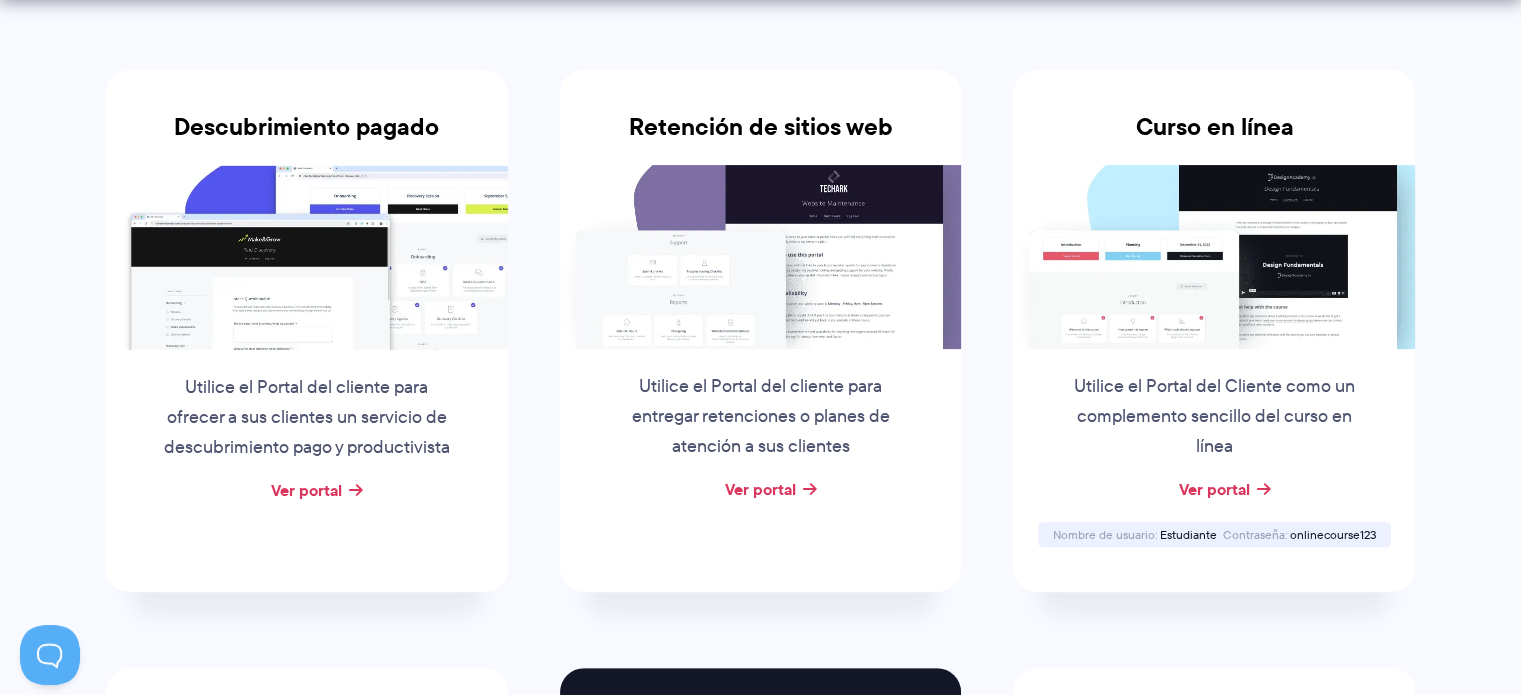 scroll, scrollTop: 552, scrollLeft: 0, axis: vertical 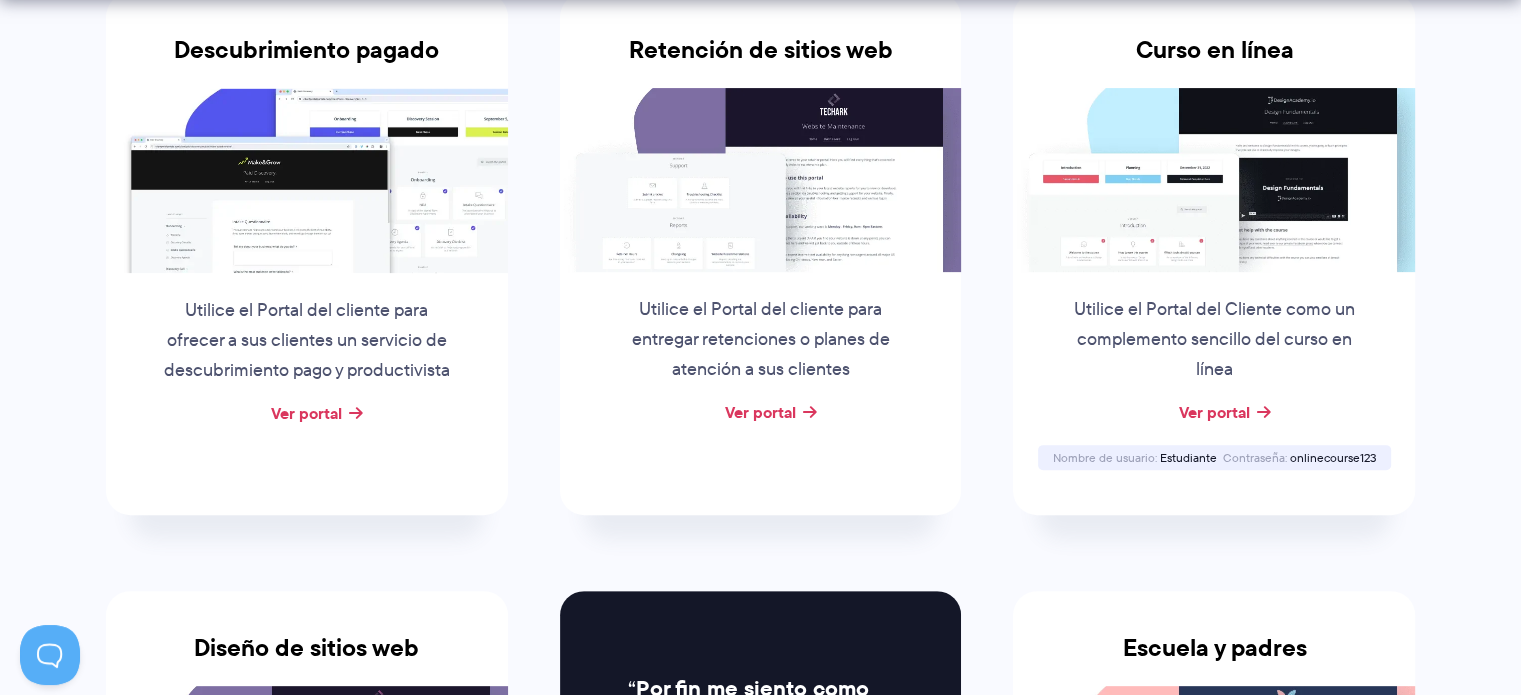 click on "Ver portal" at bounding box center (1214, 413) 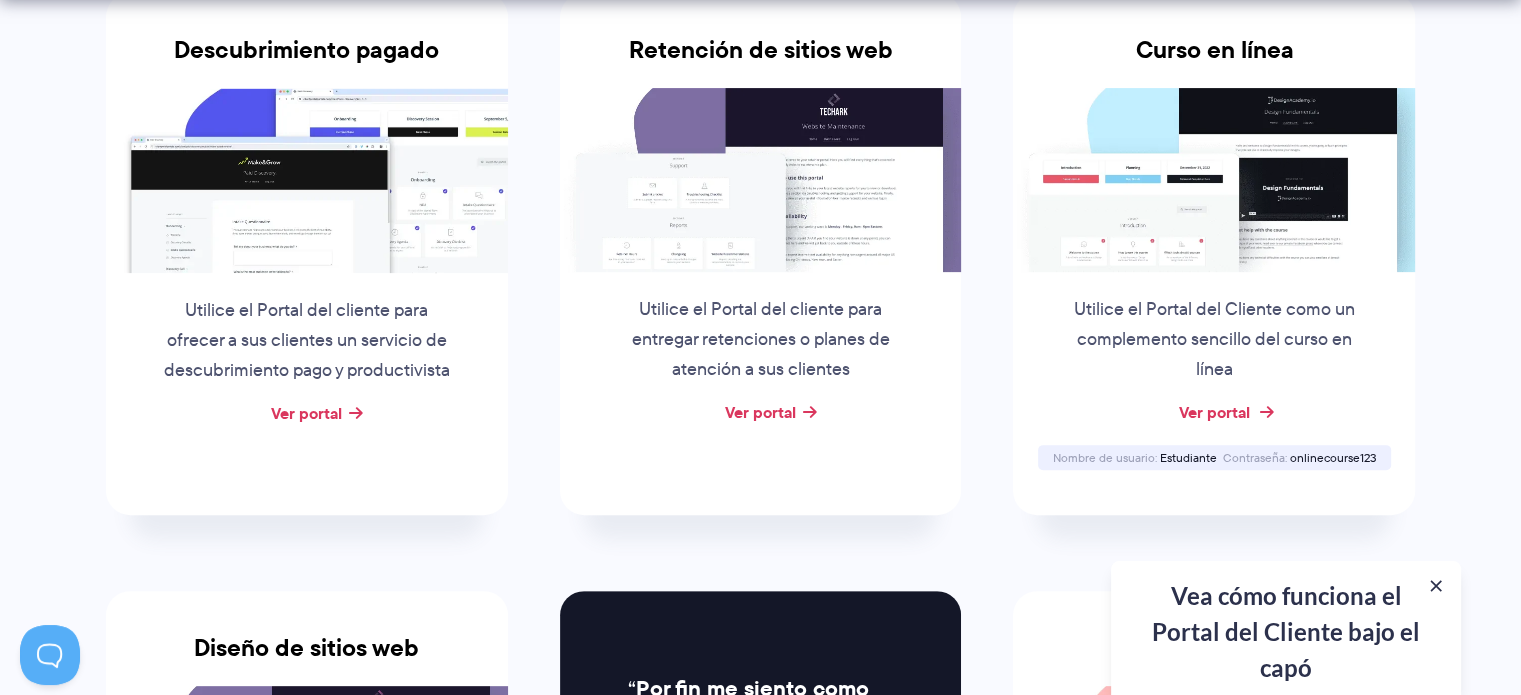 click on "Ver portal" at bounding box center [1214, 412] 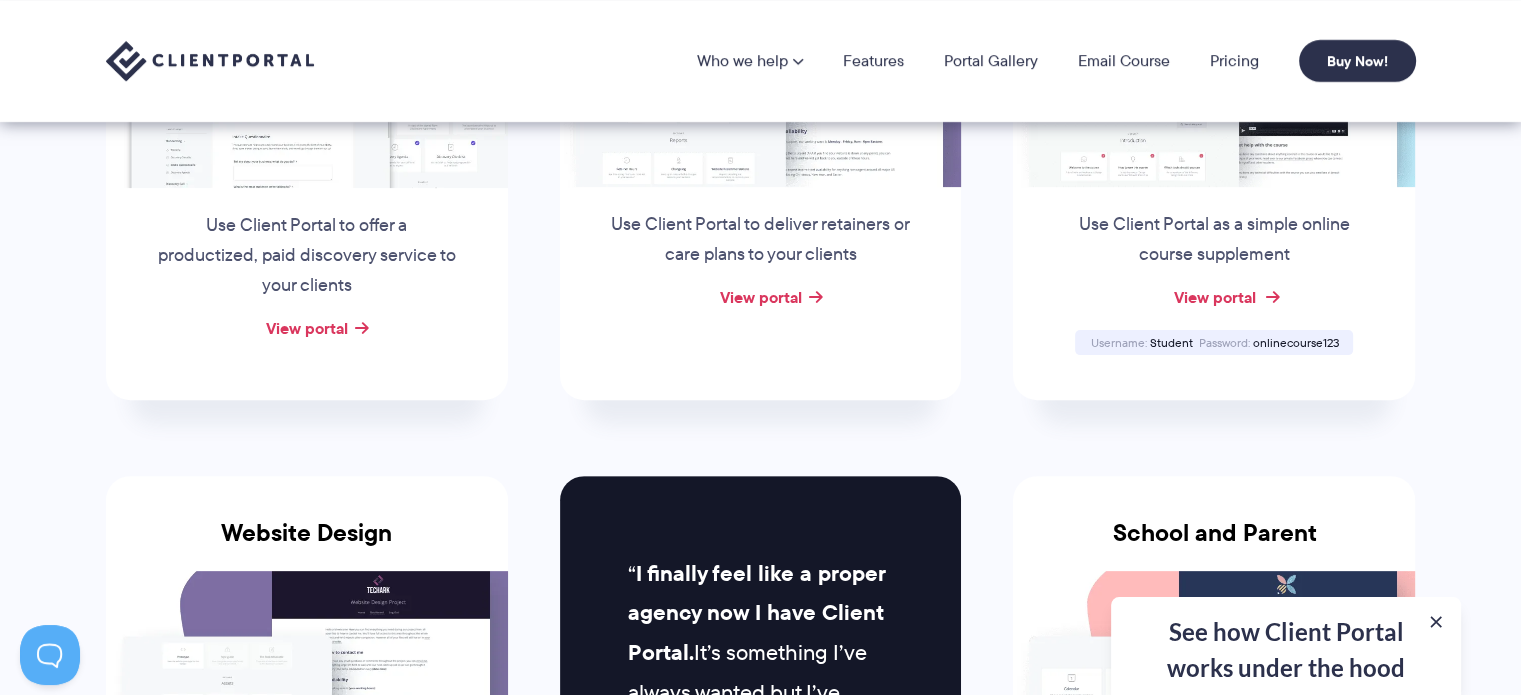 scroll, scrollTop: 468, scrollLeft: 0, axis: vertical 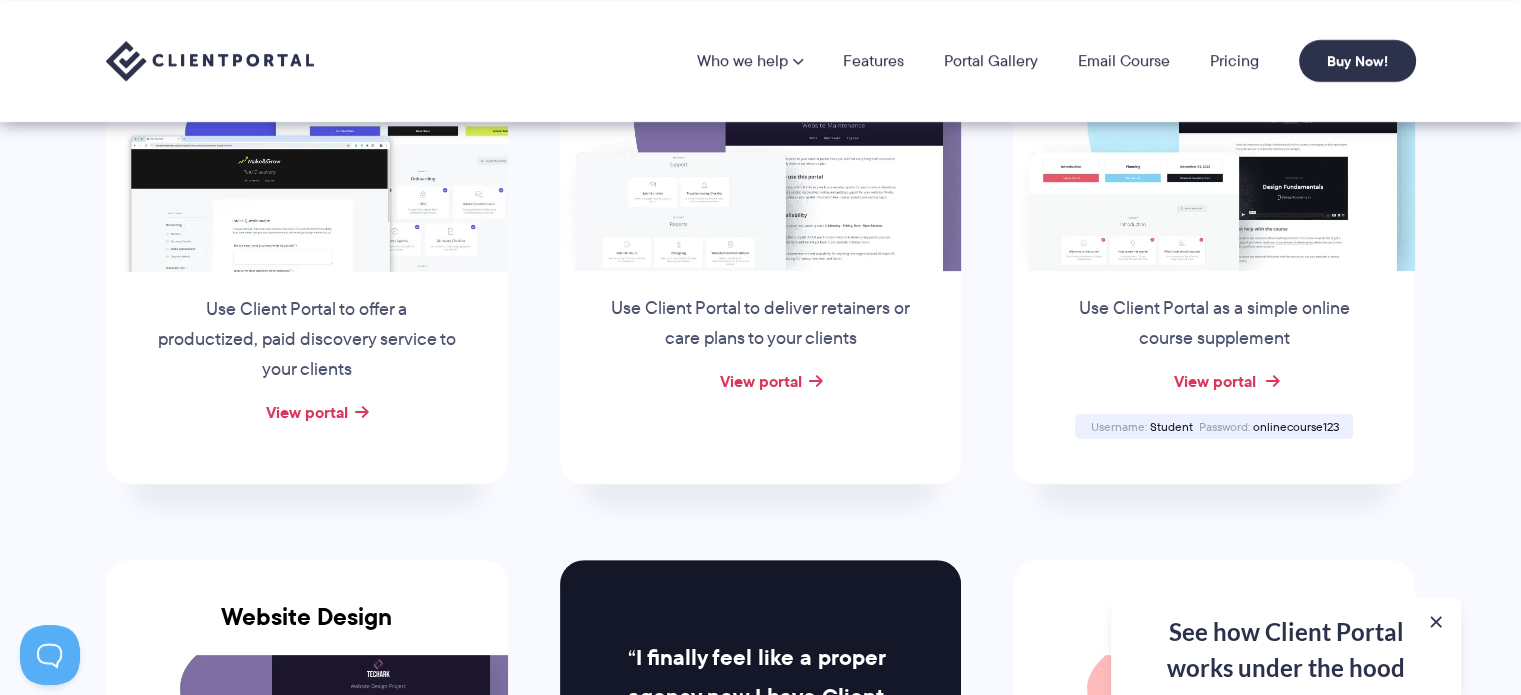 click on "Student" at bounding box center (1170, 426) 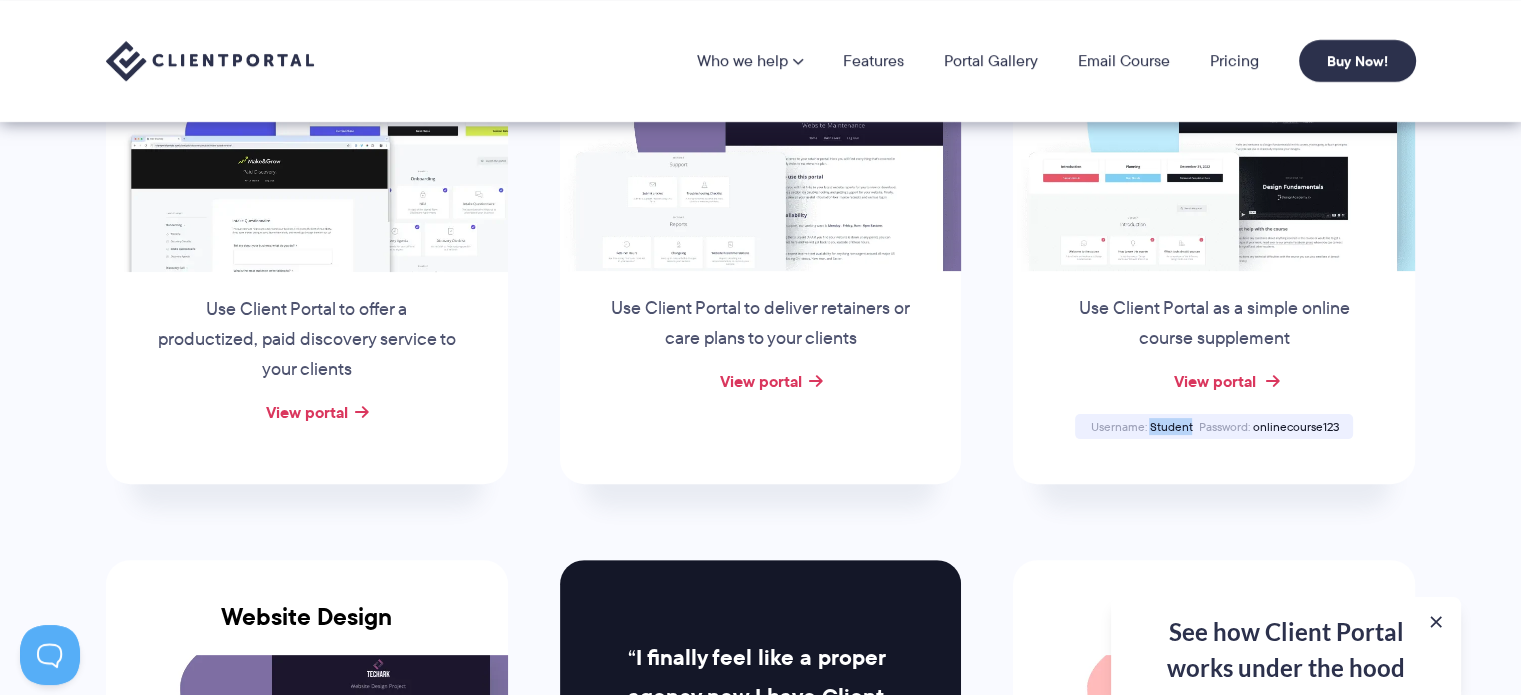 click on "Student" at bounding box center [1170, 426] 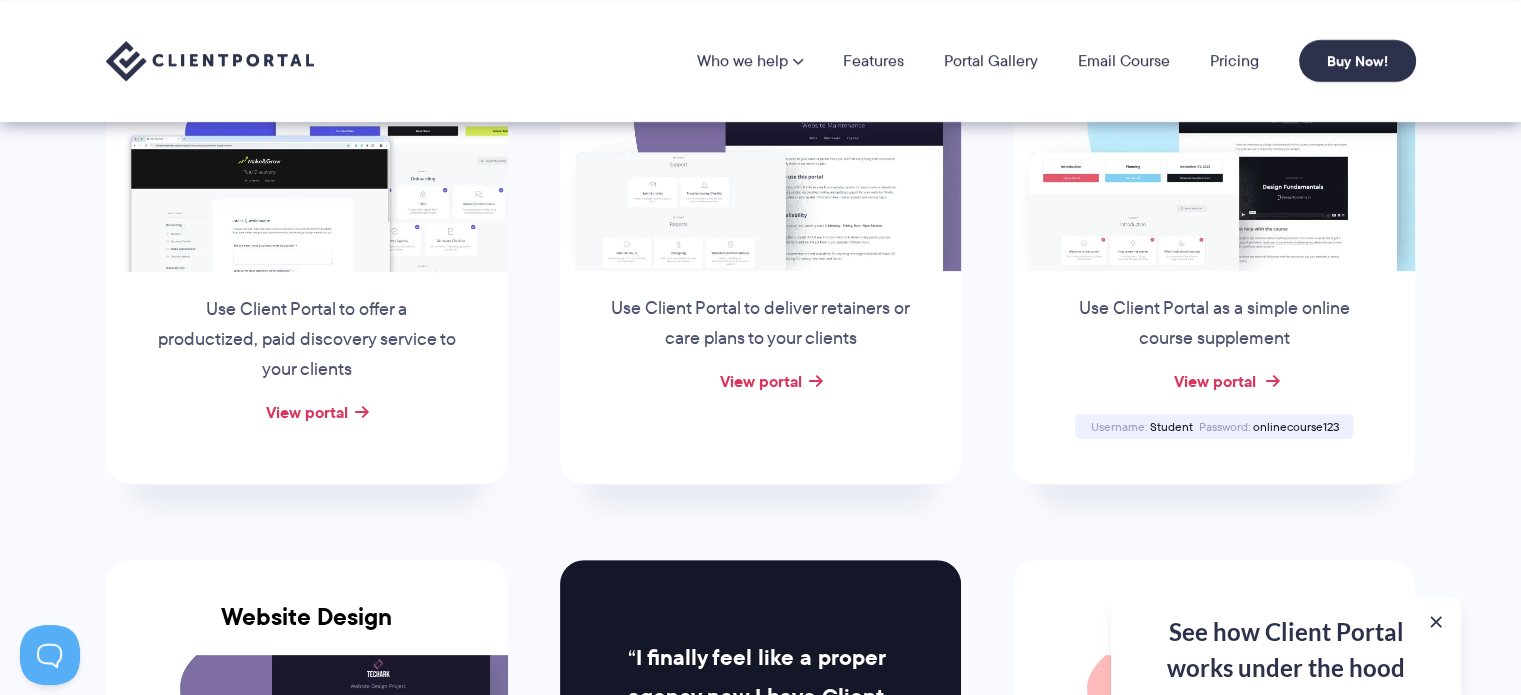 click on "onlinecourse123" at bounding box center (1295, 426) 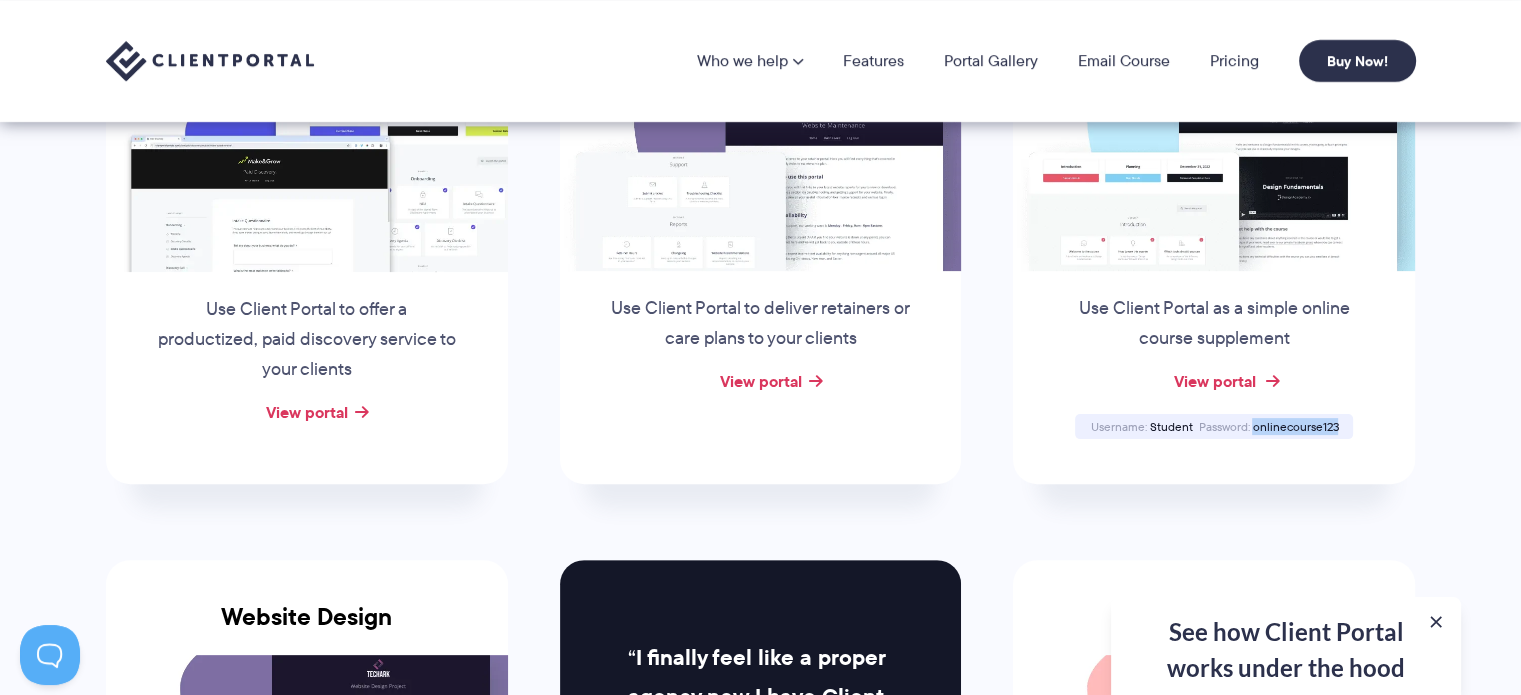 click on "onlinecourse123" at bounding box center (1295, 426) 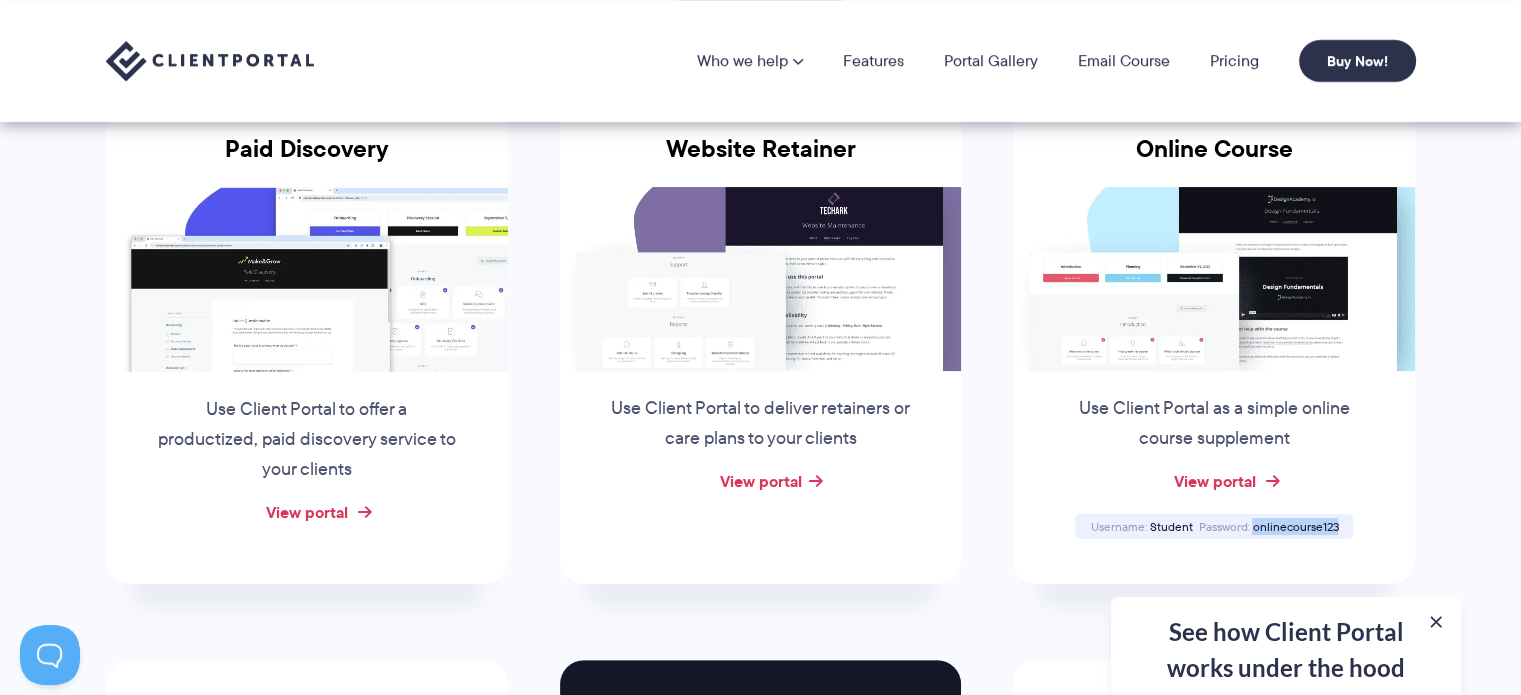 click on "View portal" at bounding box center [307, 512] 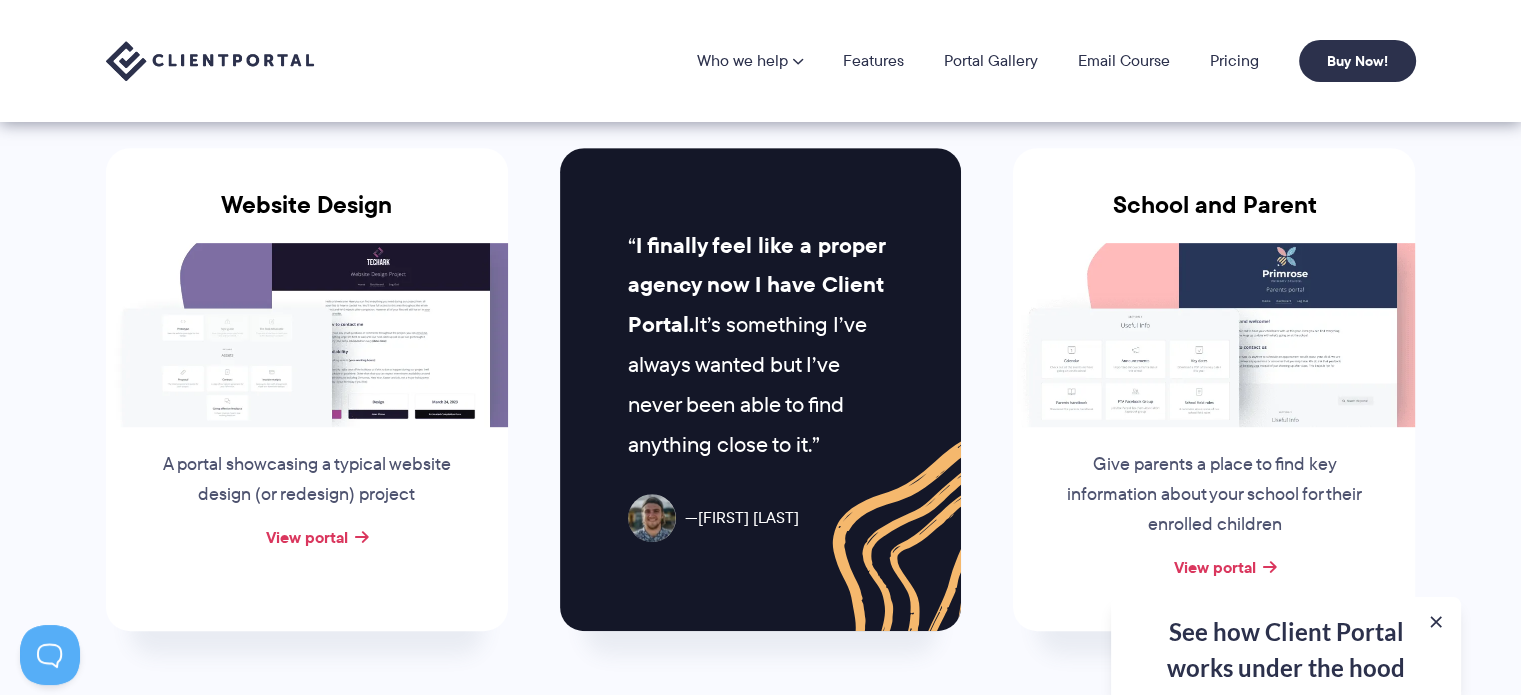 scroll, scrollTop: 868, scrollLeft: 0, axis: vertical 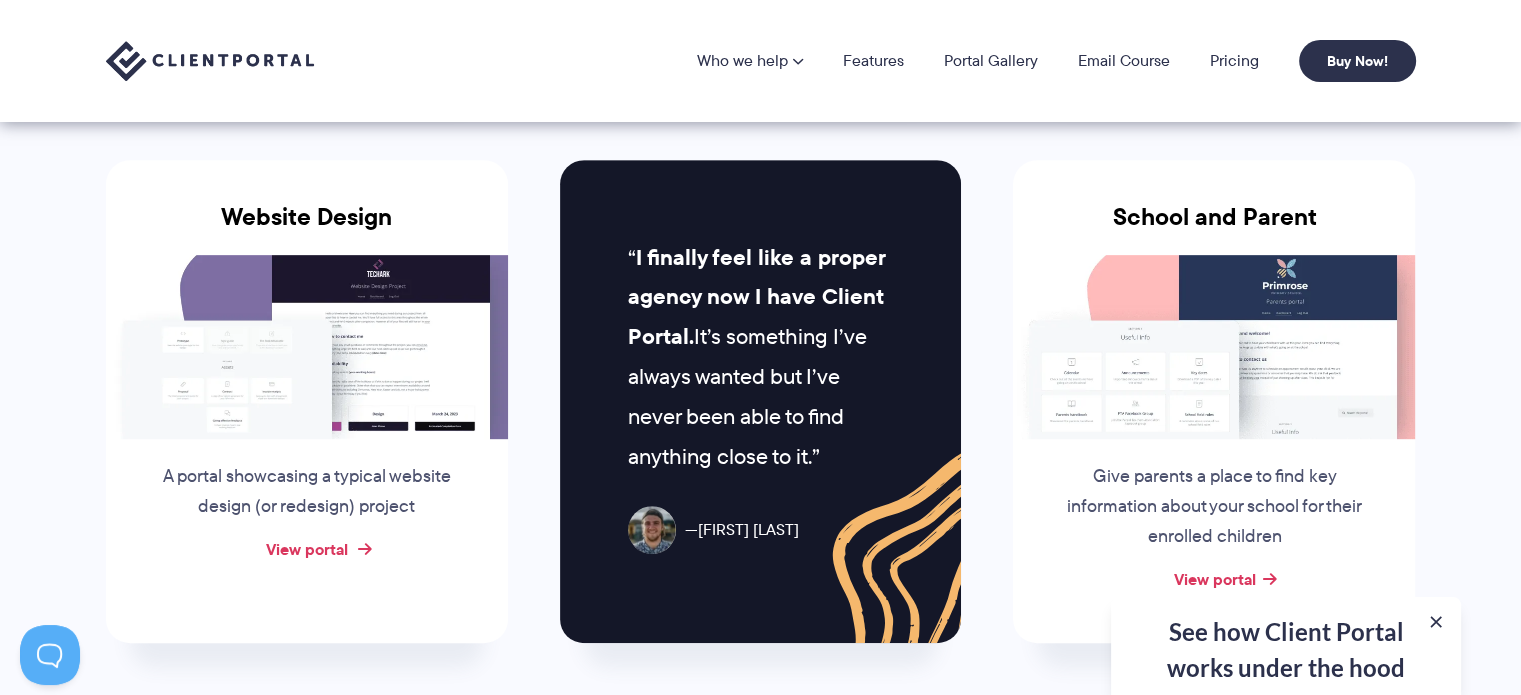 click on "View portal" at bounding box center (307, 549) 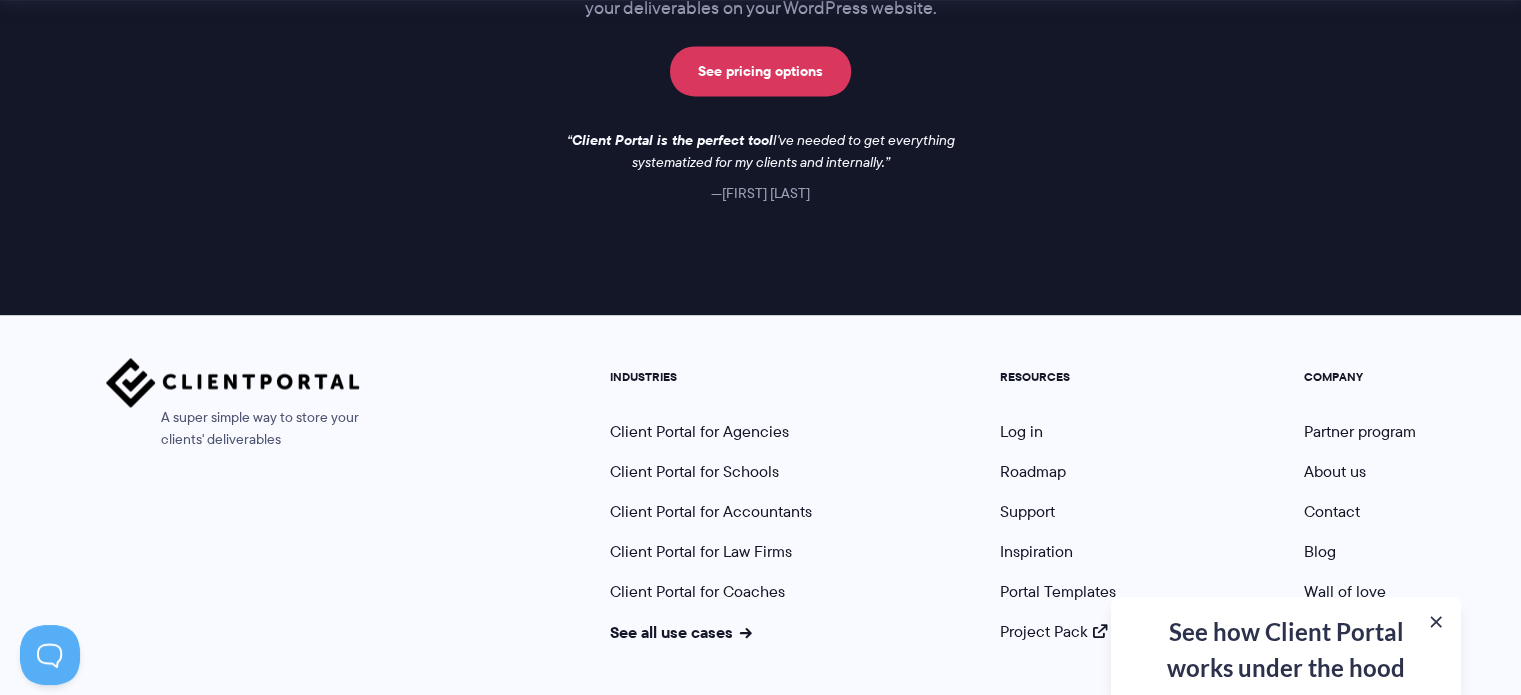 scroll, scrollTop: 3122, scrollLeft: 0, axis: vertical 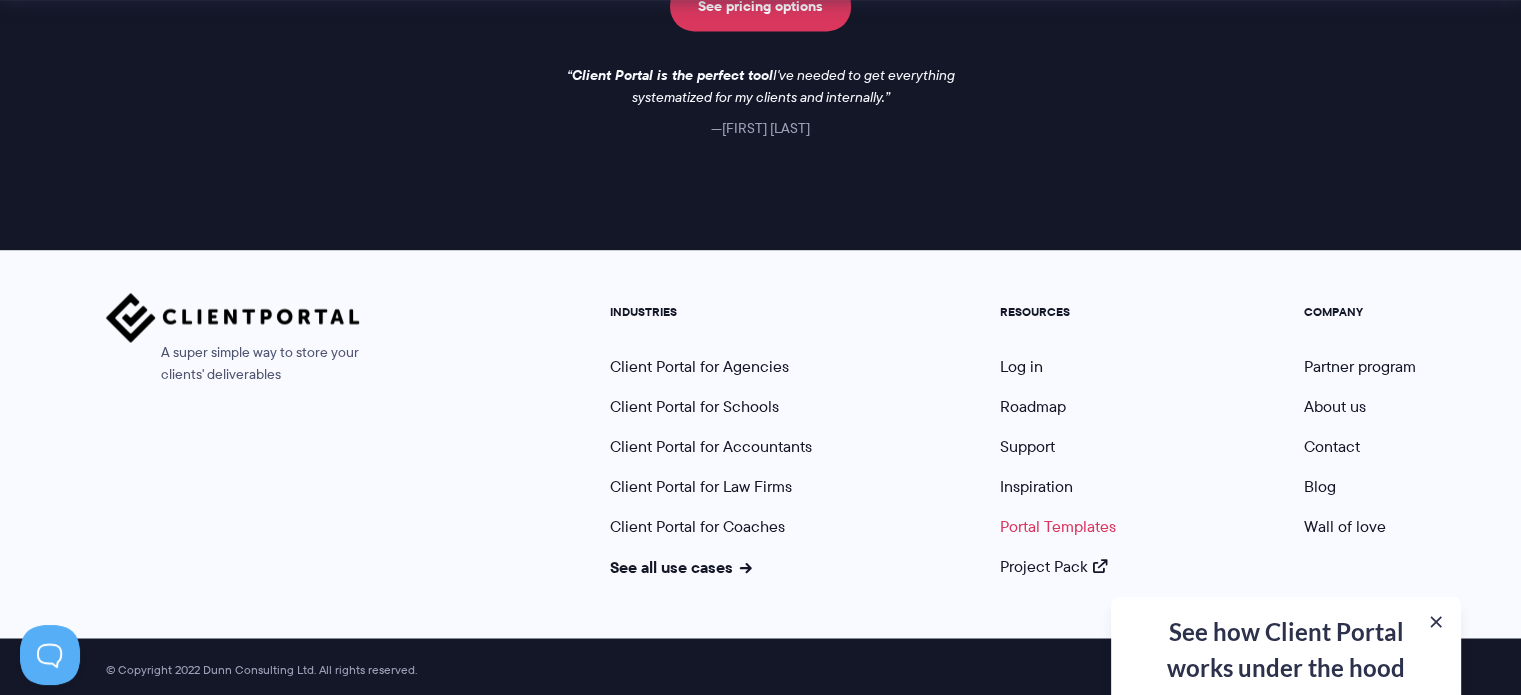 click on "Portal Templates" at bounding box center [1058, 526] 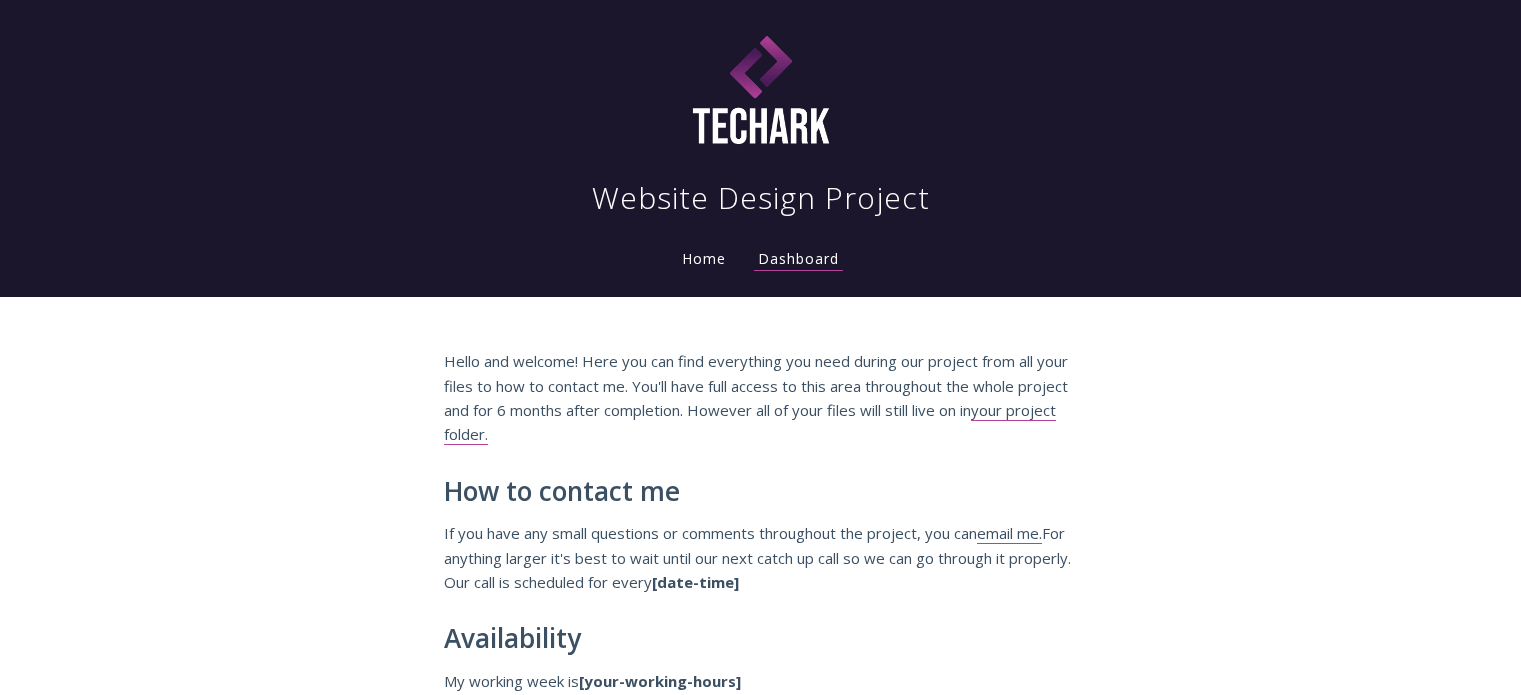 scroll, scrollTop: 0, scrollLeft: 0, axis: both 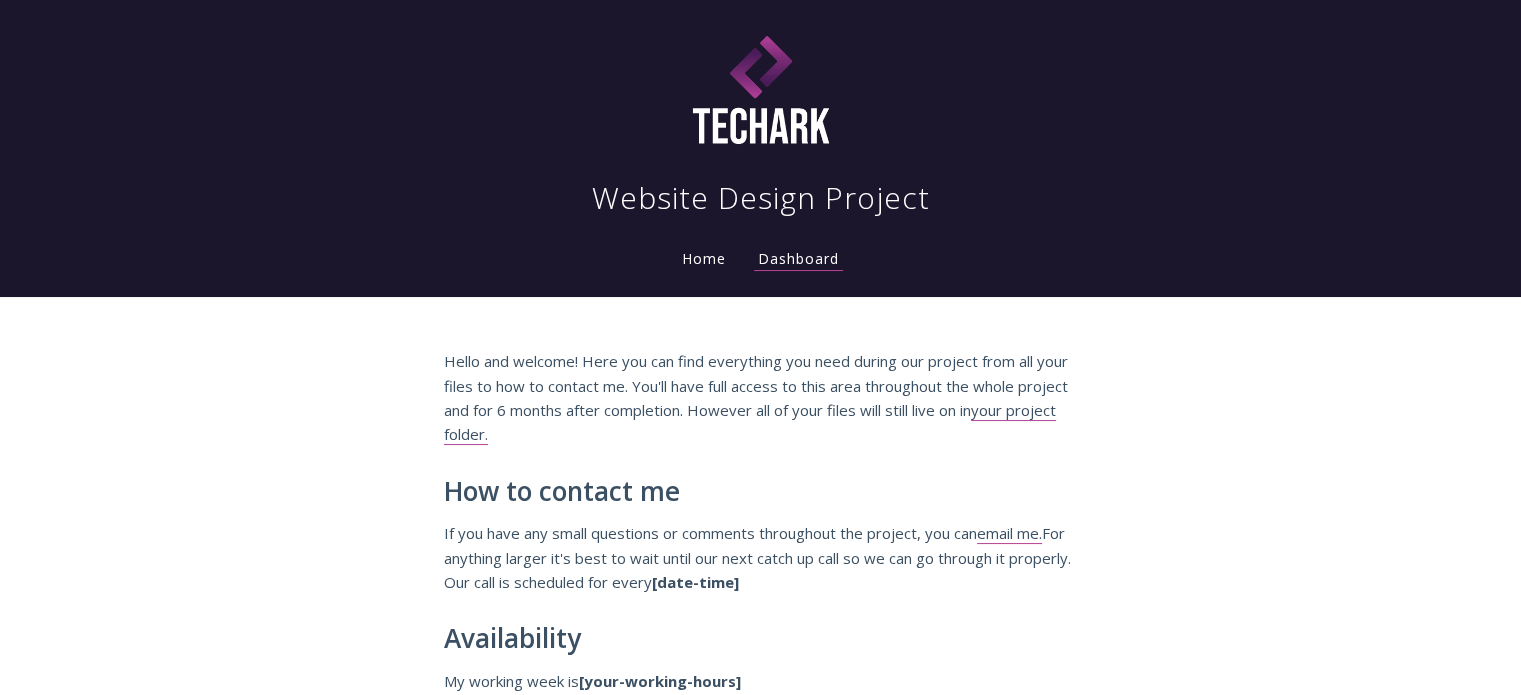 click on "Hello and welcome! Here you can find everything you need during our project from all your files to how to contact me. You'll have full access to this area throughout the whole project and for 6 months after completion. However all of your files will still live on in  your project folder.   How to contact me   If you have any small questions or comments throughout the project, you can  email me.  For anything larger it's best to wait until our next catch up call so we can go through it properly. Our call is scheduled for every  [DATE]   Availability   My working week is  [HOURS]   Occasionally I take time off for holidays so if this is due to happen during our project I will let you know in good time. Other than that you can expect intermittent availability around all major holidays including Christmas, New Year, Easter and (ok, not a major holiday) my birthday - [BIRTHDAY]" at bounding box center (760, 565) 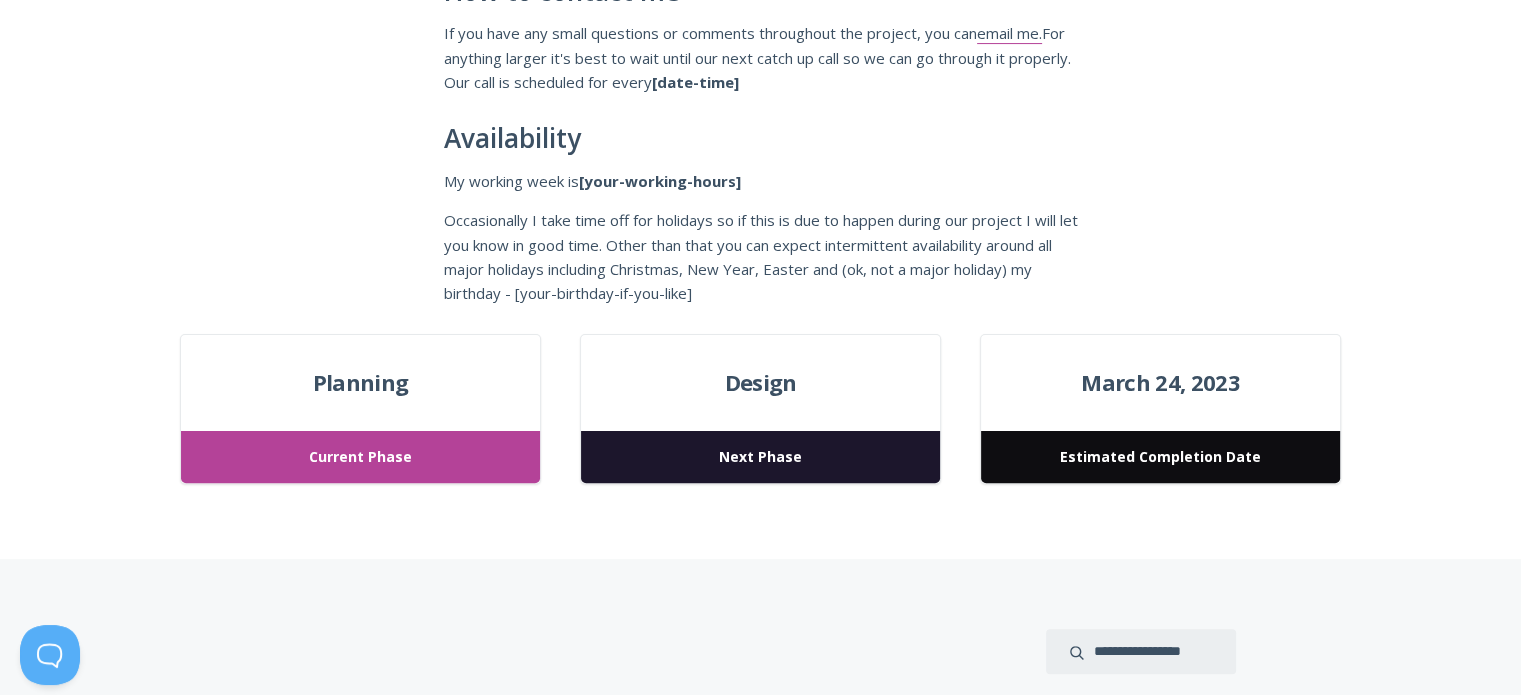 scroll, scrollTop: 0, scrollLeft: 0, axis: both 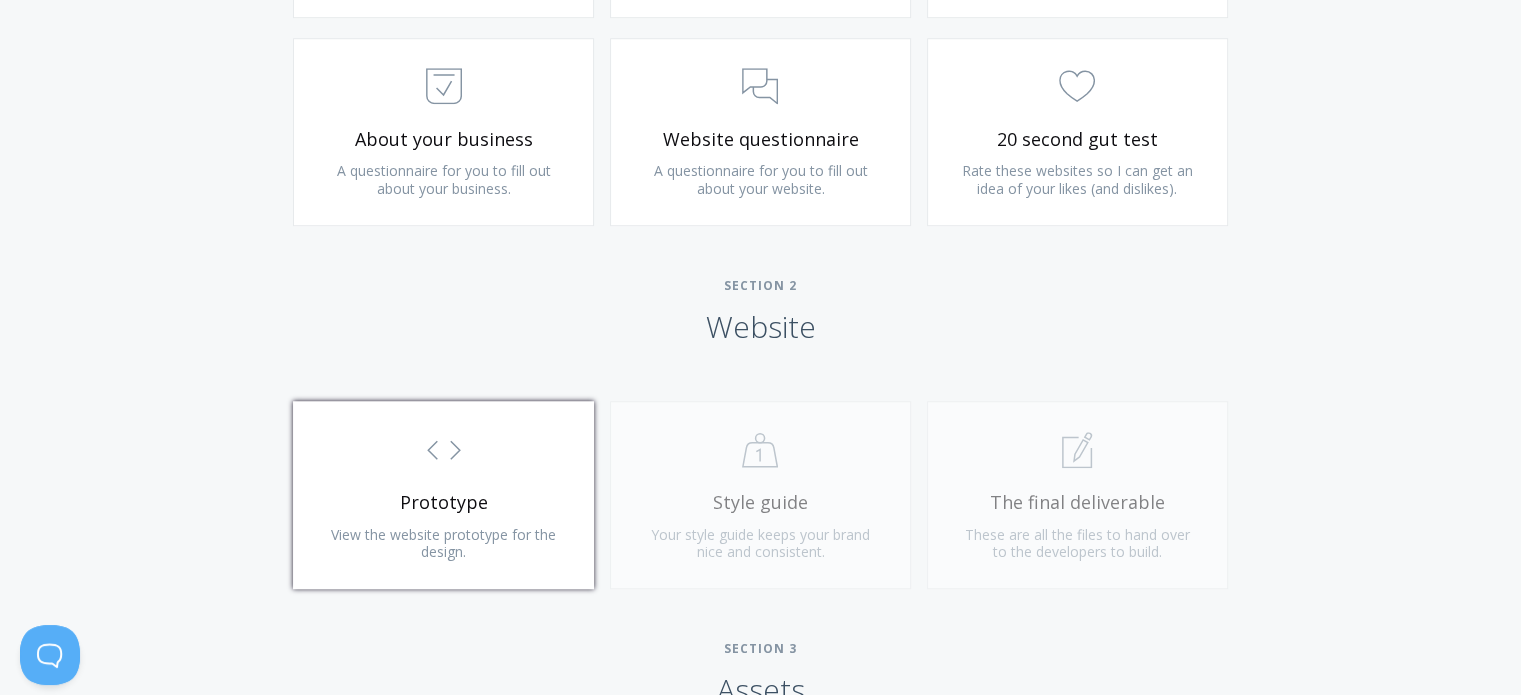 click on "Prototype" at bounding box center [443, 502] 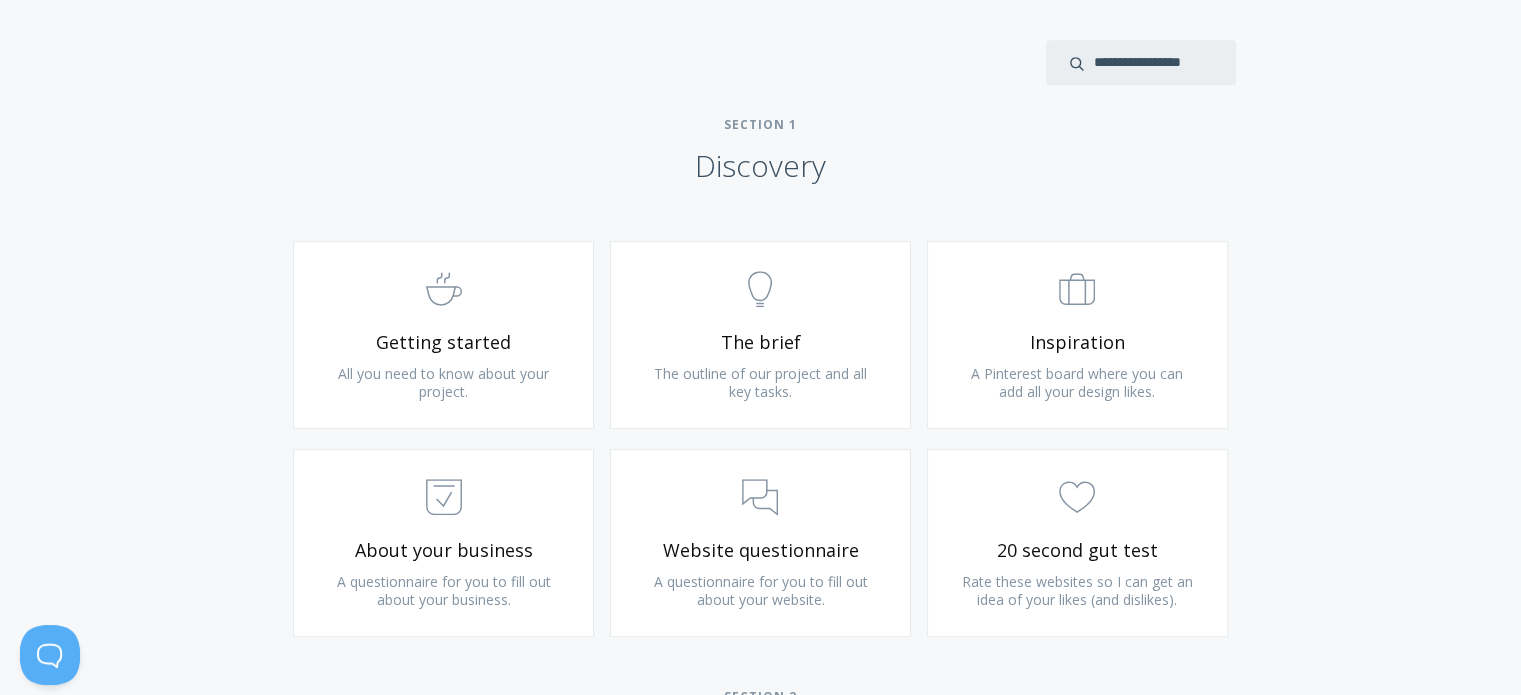 scroll, scrollTop: 1100, scrollLeft: 0, axis: vertical 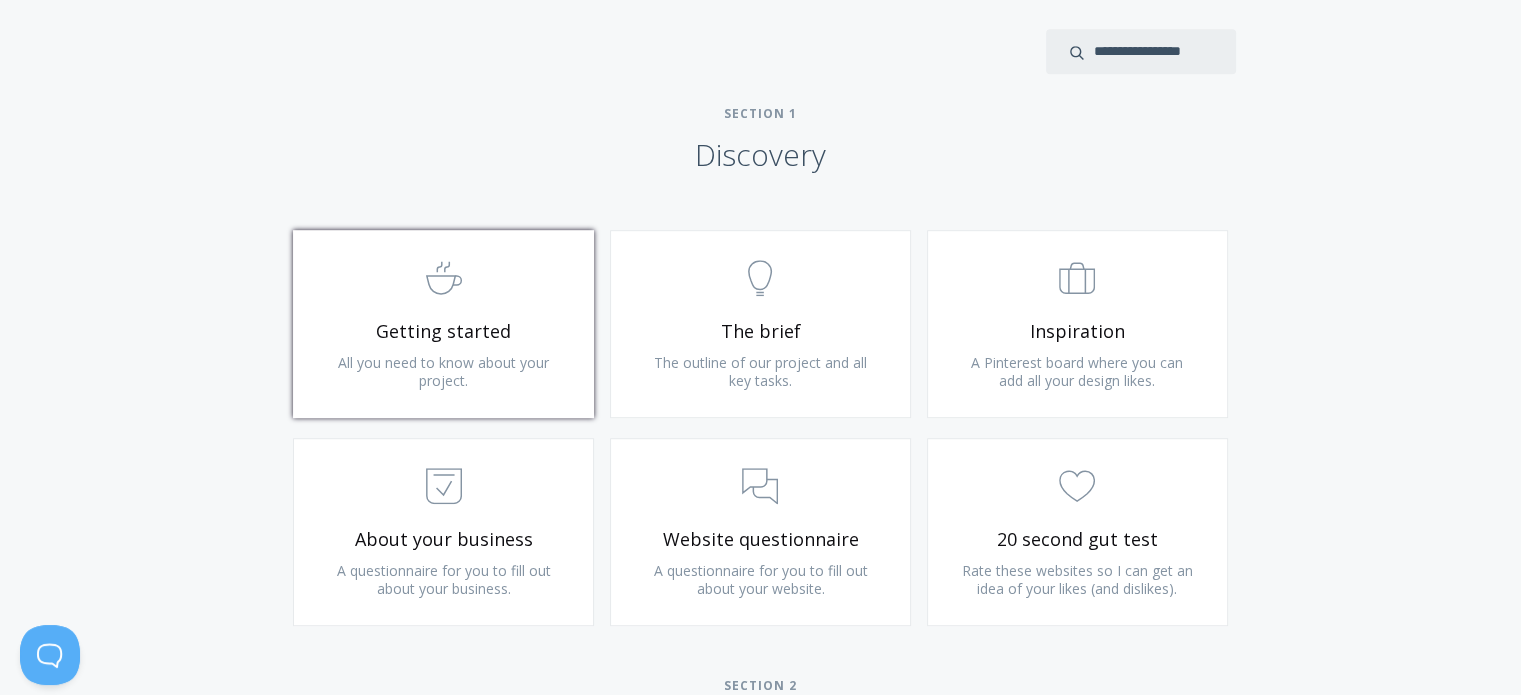 click on "Getting started" at bounding box center (443, 331) 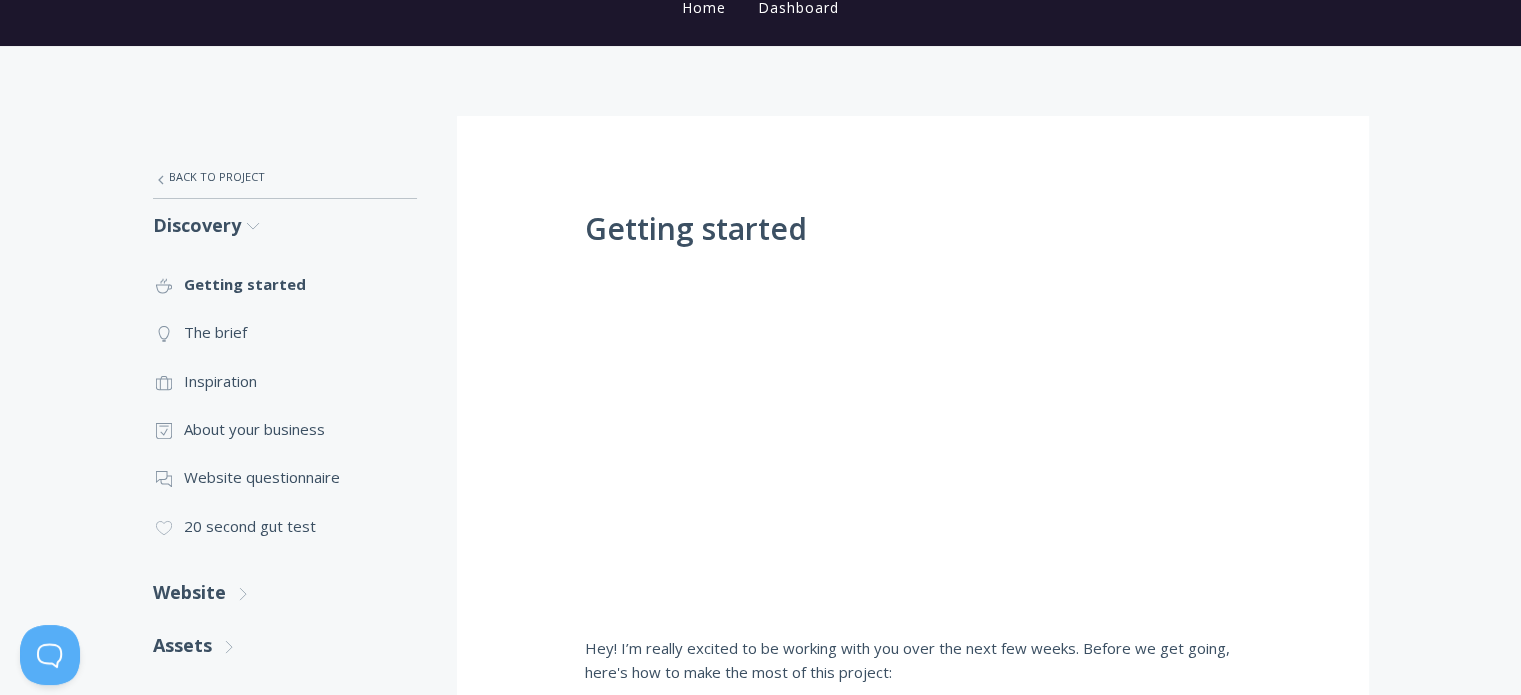 scroll, scrollTop: 200, scrollLeft: 0, axis: vertical 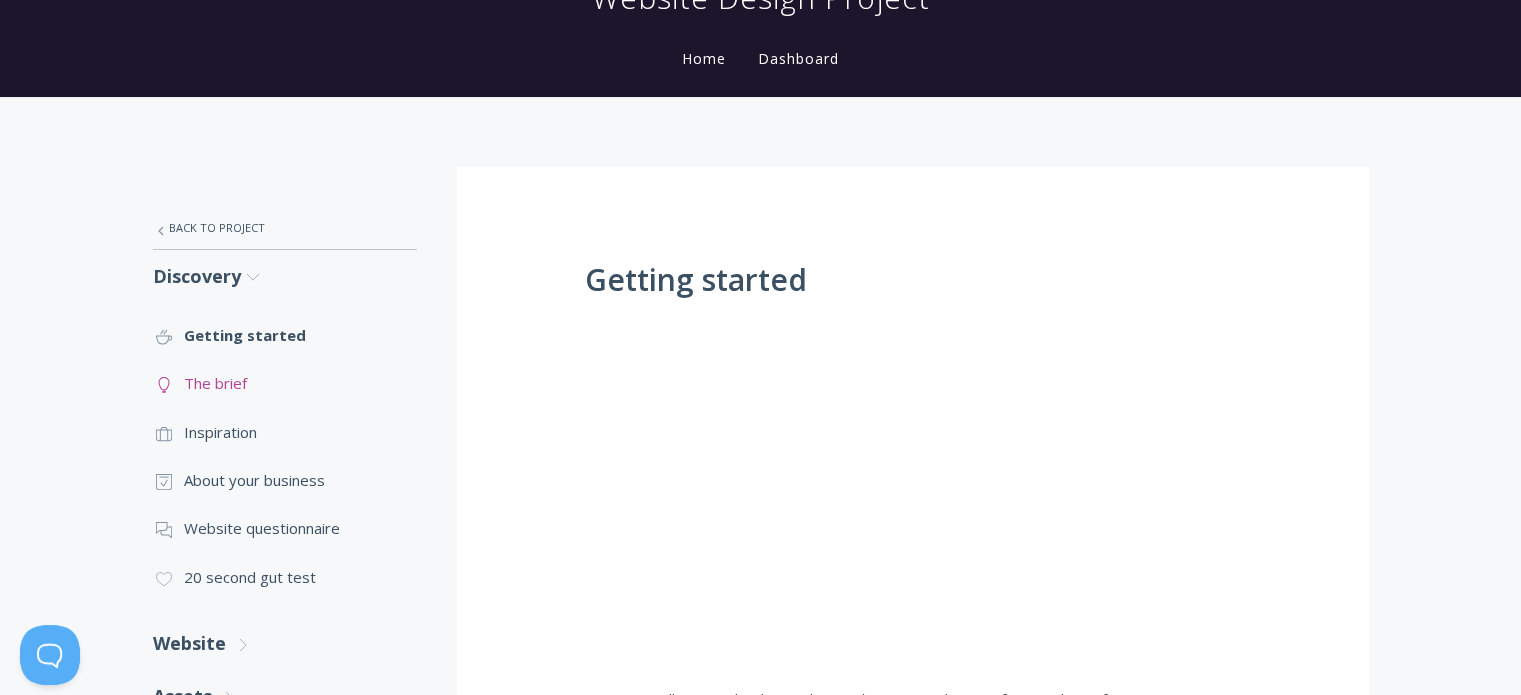 click on ".st0{fill:none;stroke:#000000;stroke-width:2;stroke-miterlimit:10;}
Untitled-14                The brief" at bounding box center [285, 383] 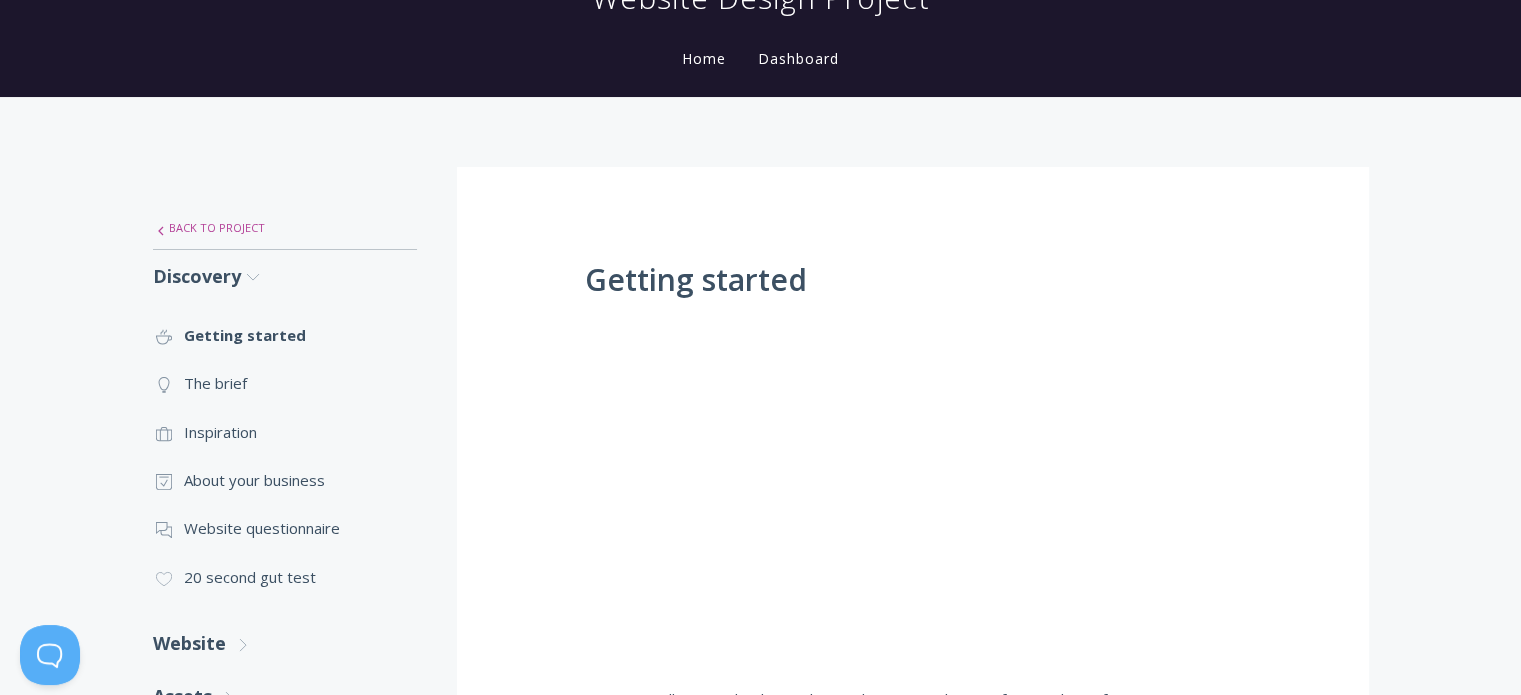 click on ".st0{fill:none;stroke:#000000;stroke-width:2;stroke-miterlimit:10;}
Untitled-27       Back to Project" at bounding box center [285, 228] 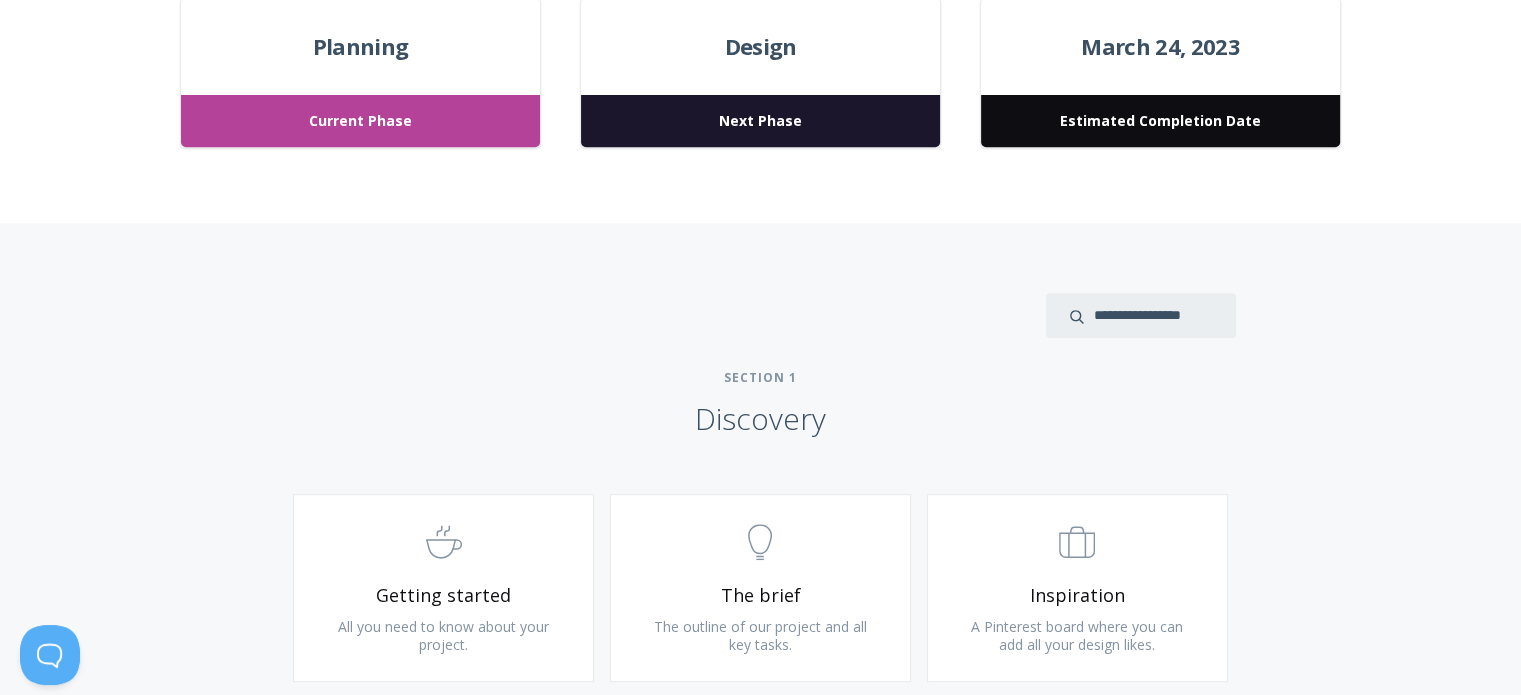 scroll, scrollTop: 900, scrollLeft: 0, axis: vertical 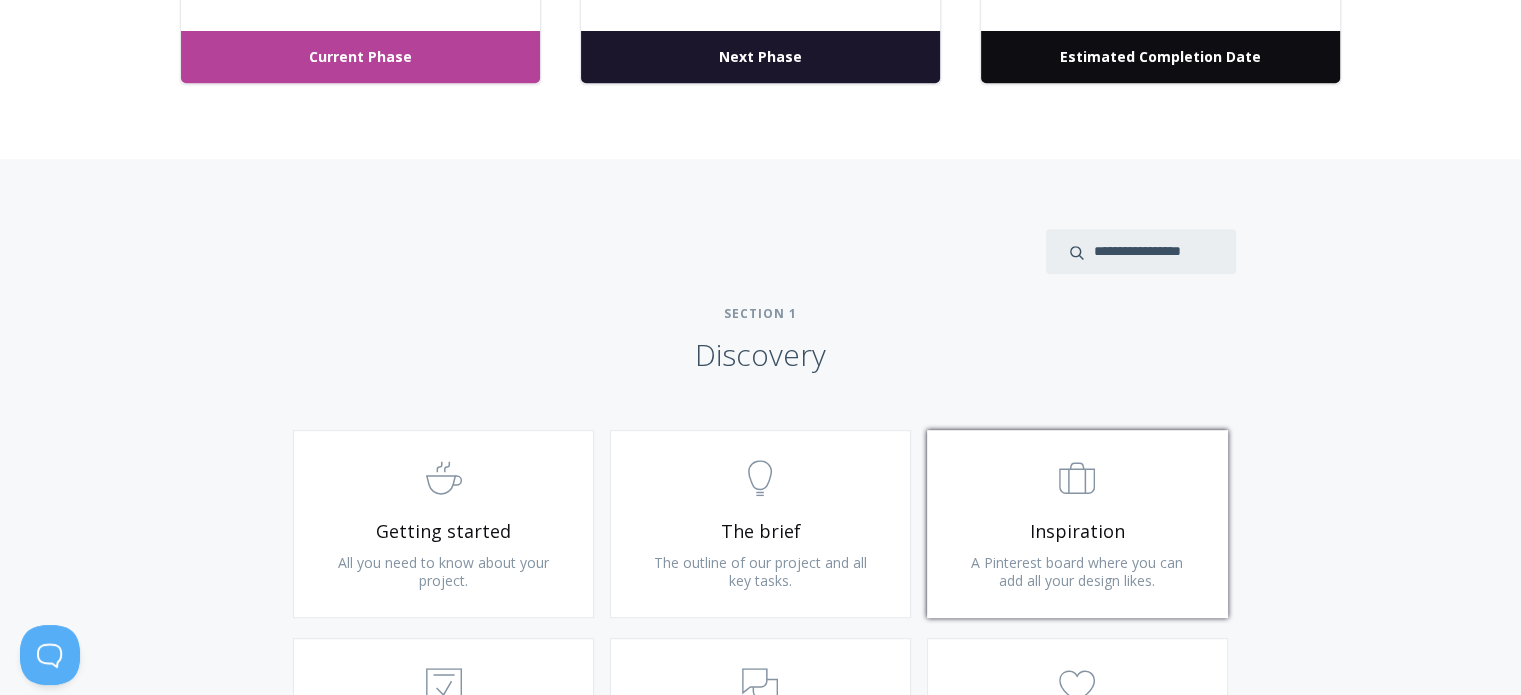 click on ".st0{fill:none;stroke:#000000;stroke-width:2;stroke-miterlimit:10;}
Untitled-20" at bounding box center [1077, 479] 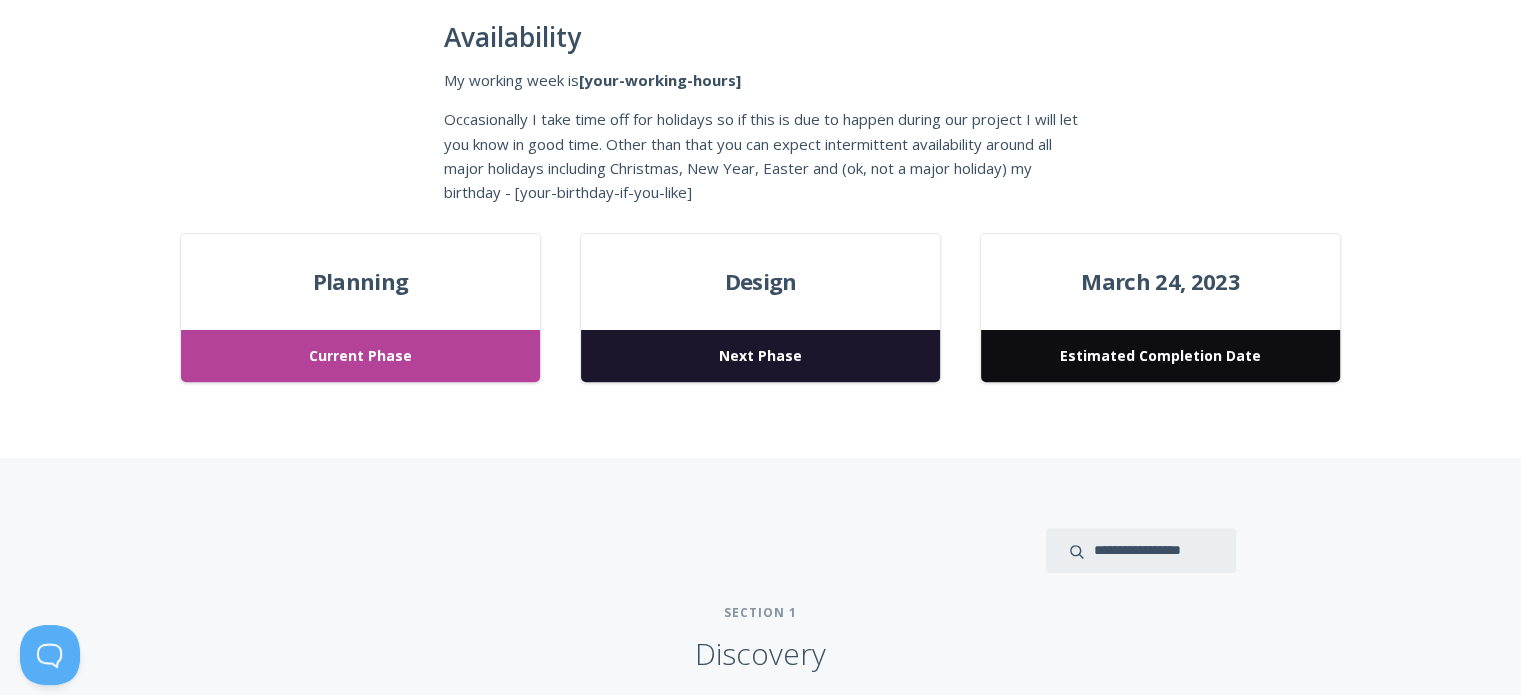scroll, scrollTop: 600, scrollLeft: 0, axis: vertical 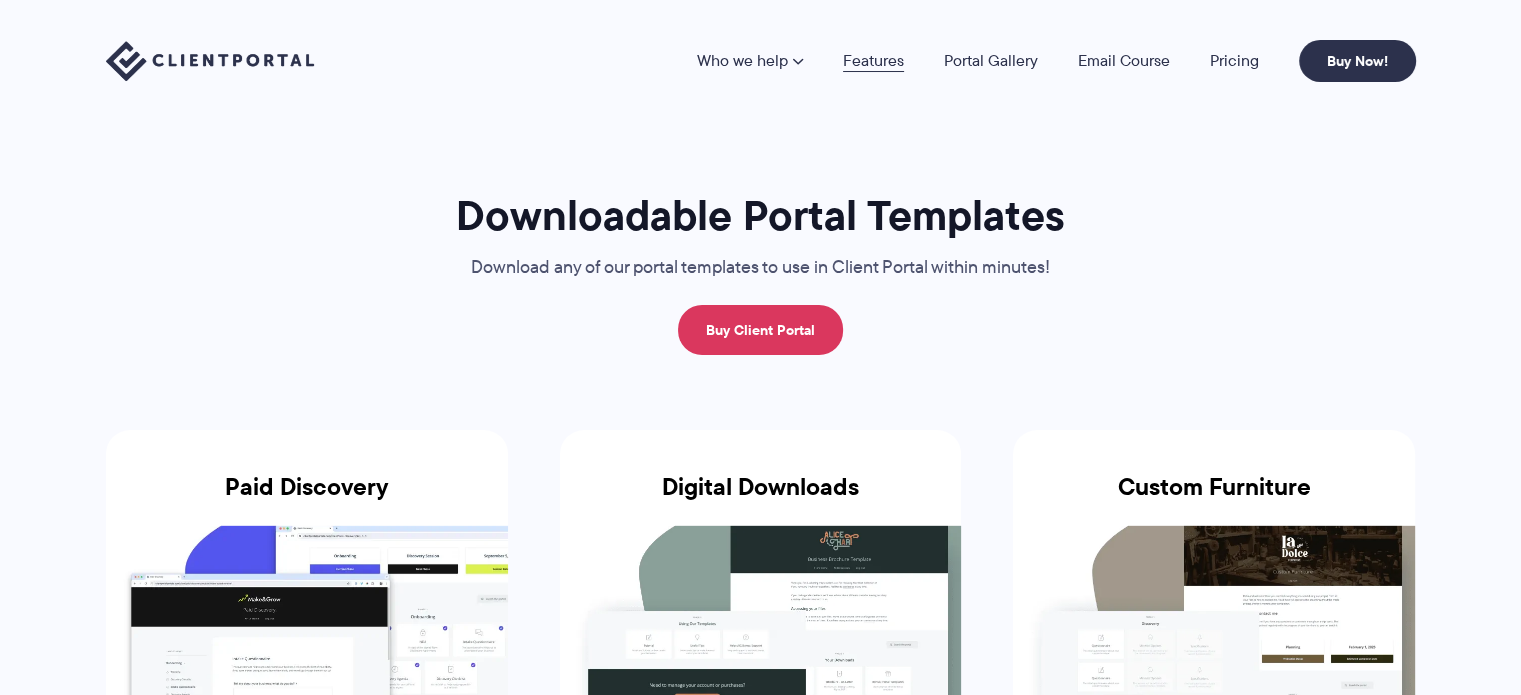 click on "Features" at bounding box center (873, 61) 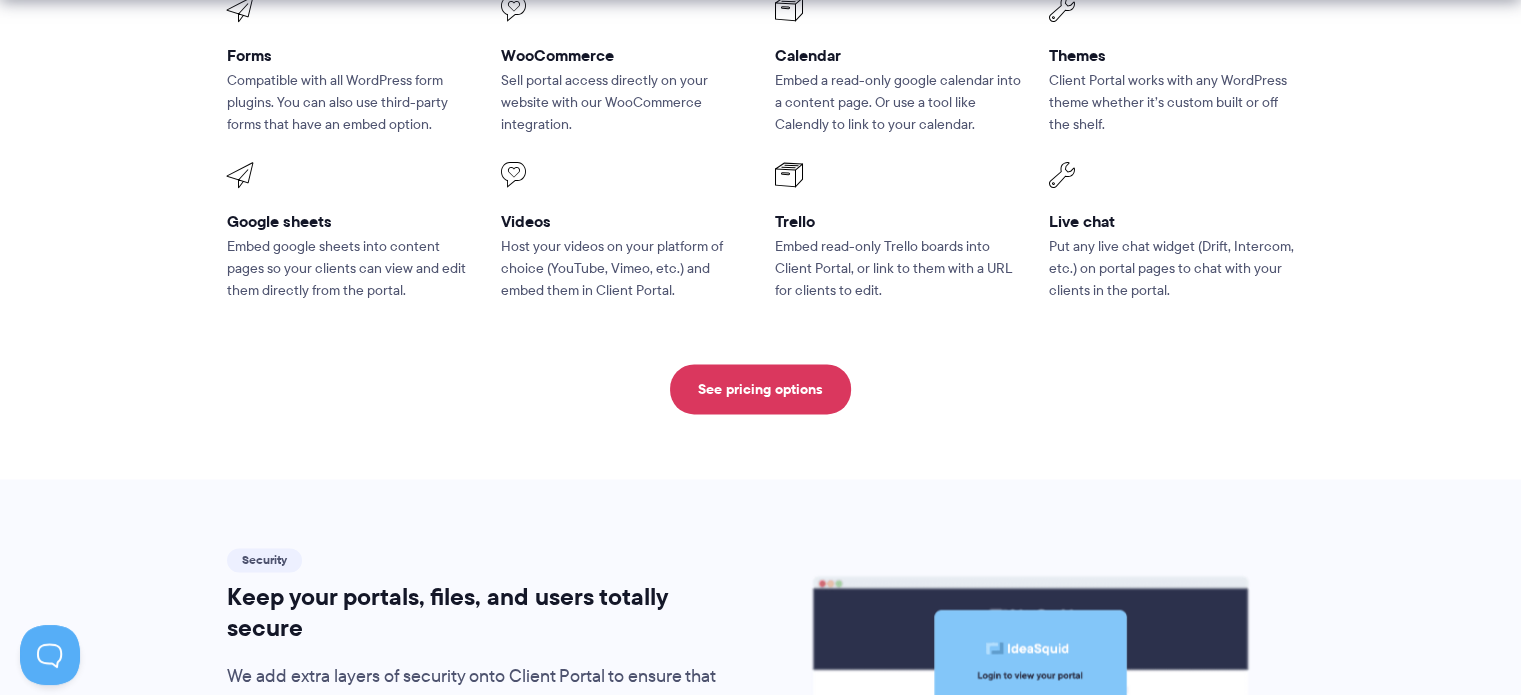scroll, scrollTop: 2900, scrollLeft: 0, axis: vertical 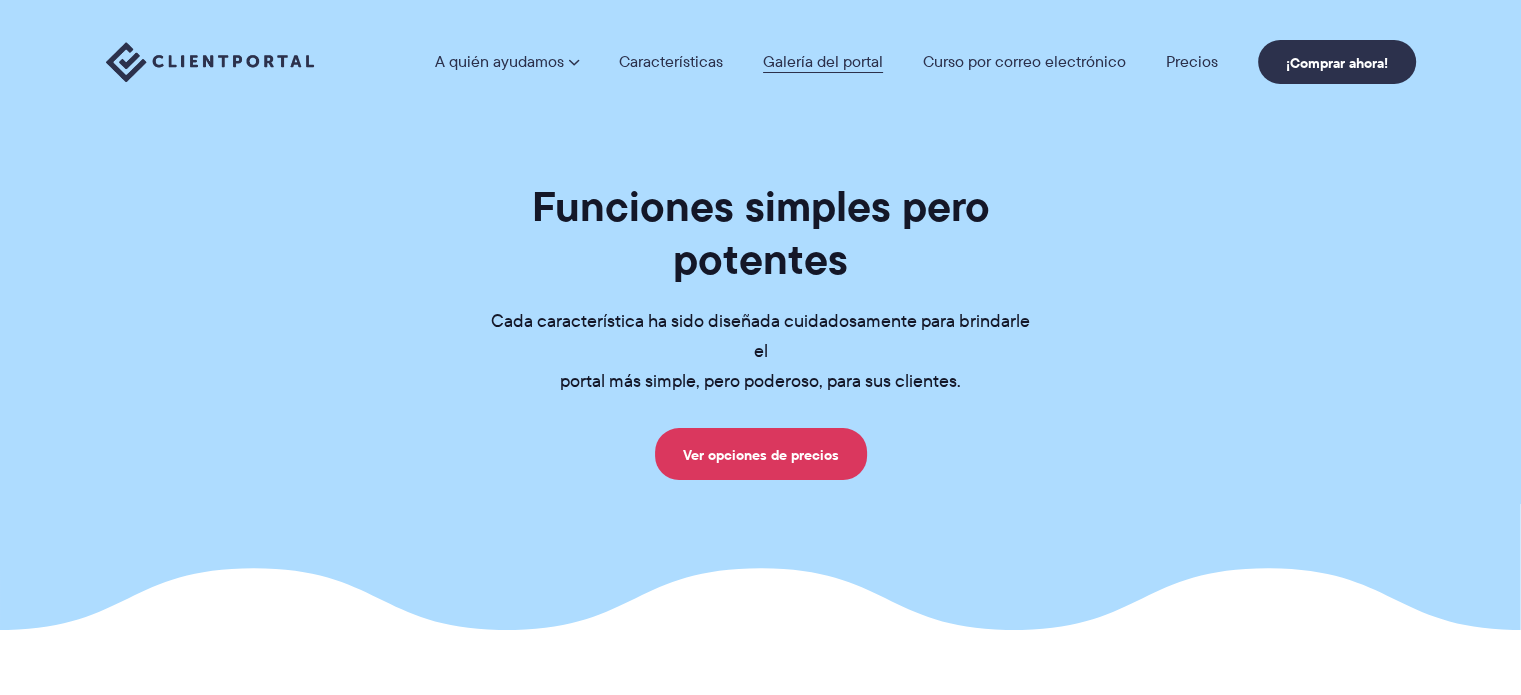 click on "Galería del portal" at bounding box center (823, 61) 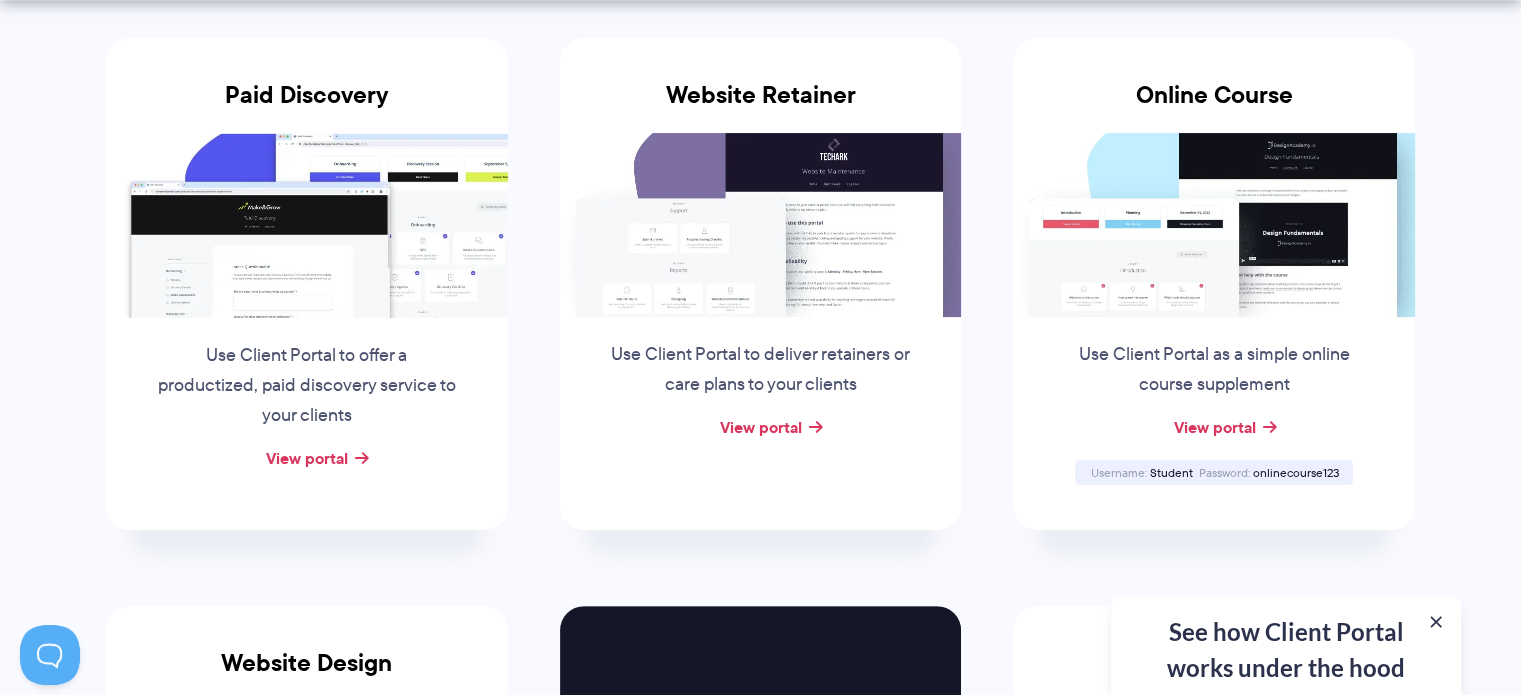 scroll, scrollTop: 423, scrollLeft: 0, axis: vertical 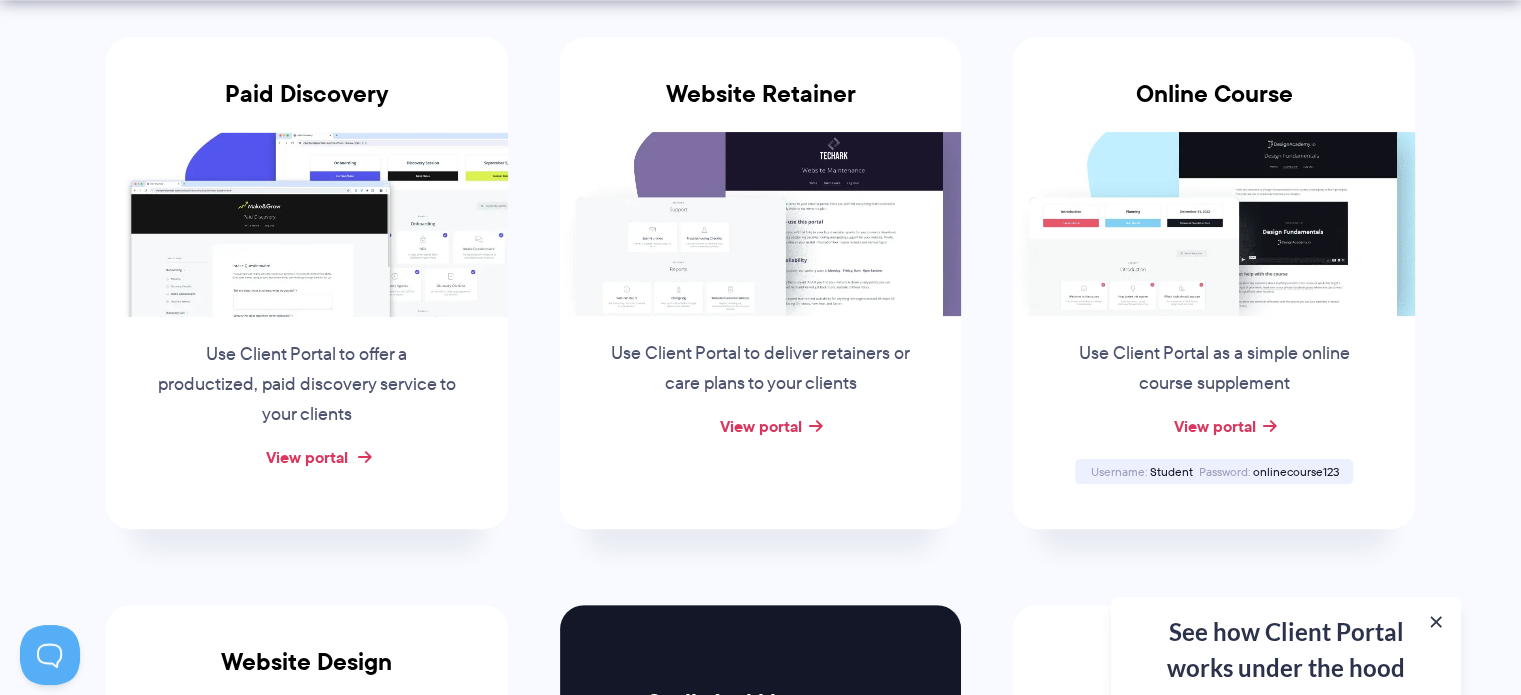 click on "View portal" at bounding box center (307, 457) 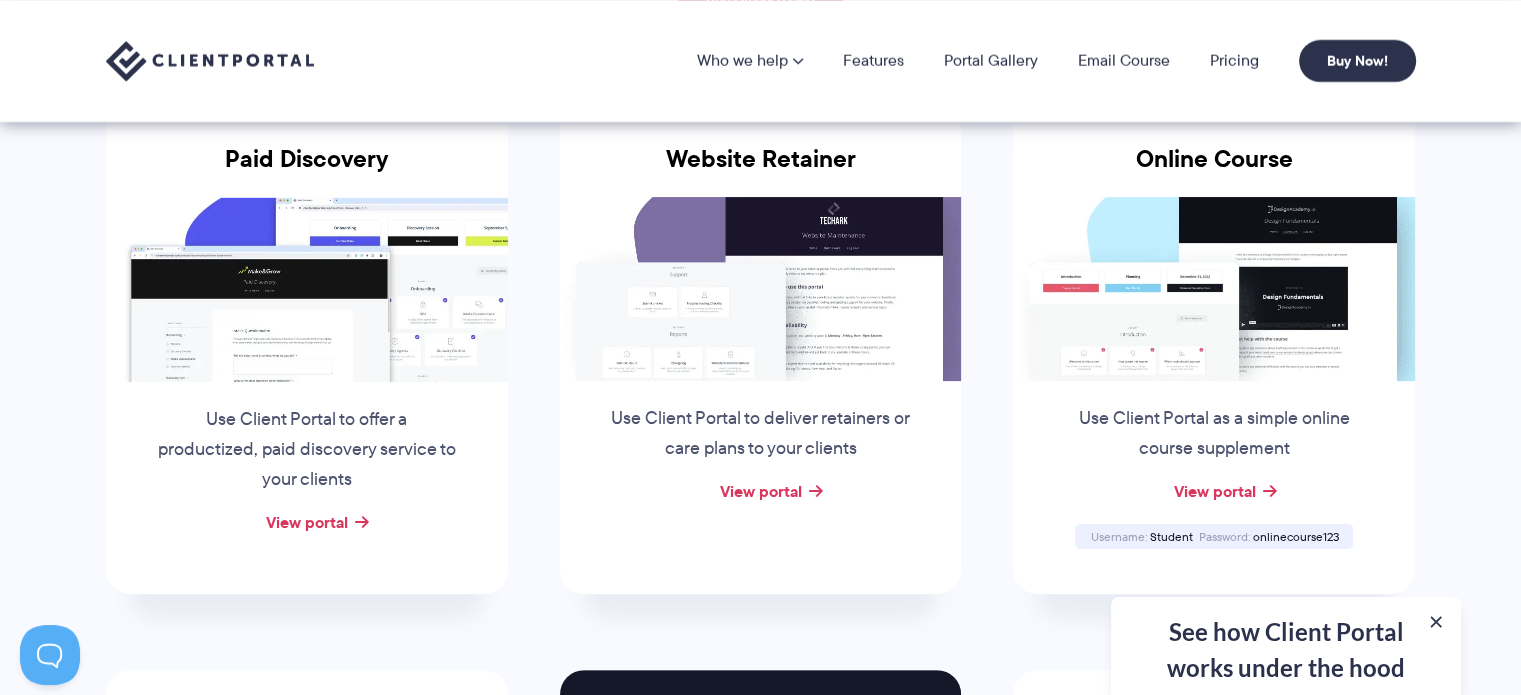 scroll, scrollTop: 323, scrollLeft: 0, axis: vertical 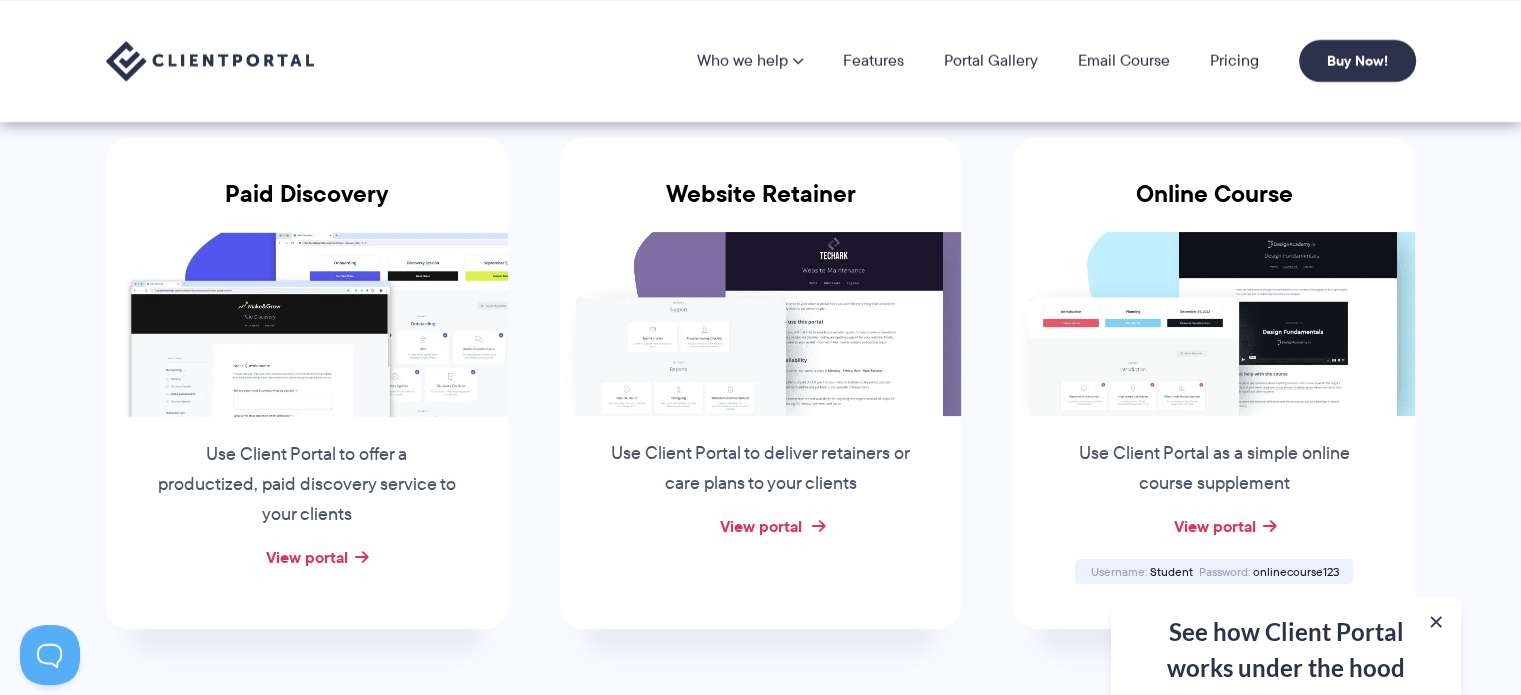 click on "View portal" at bounding box center (760, 526) 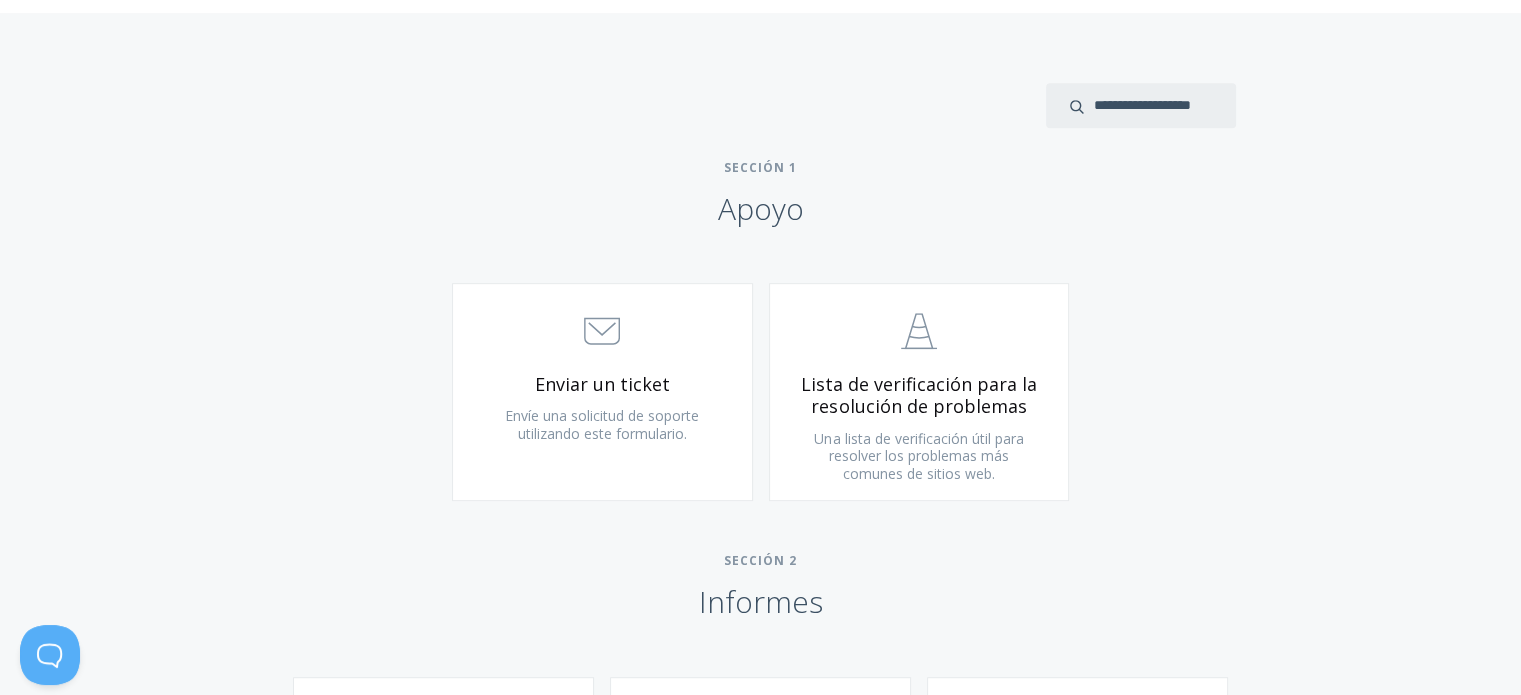 scroll, scrollTop: 900, scrollLeft: 0, axis: vertical 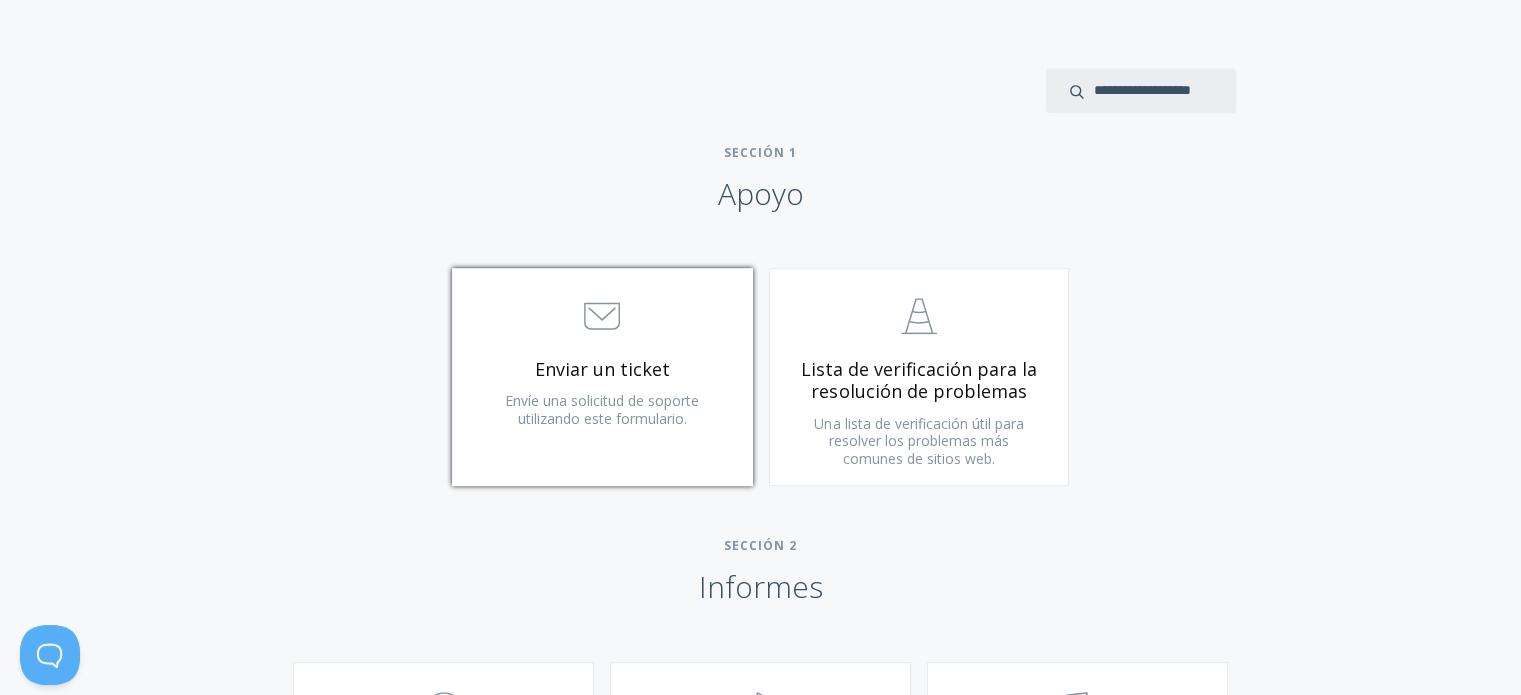 click on "Envíe una solicitud de soporte utilizando este formulario." at bounding box center (602, 409) 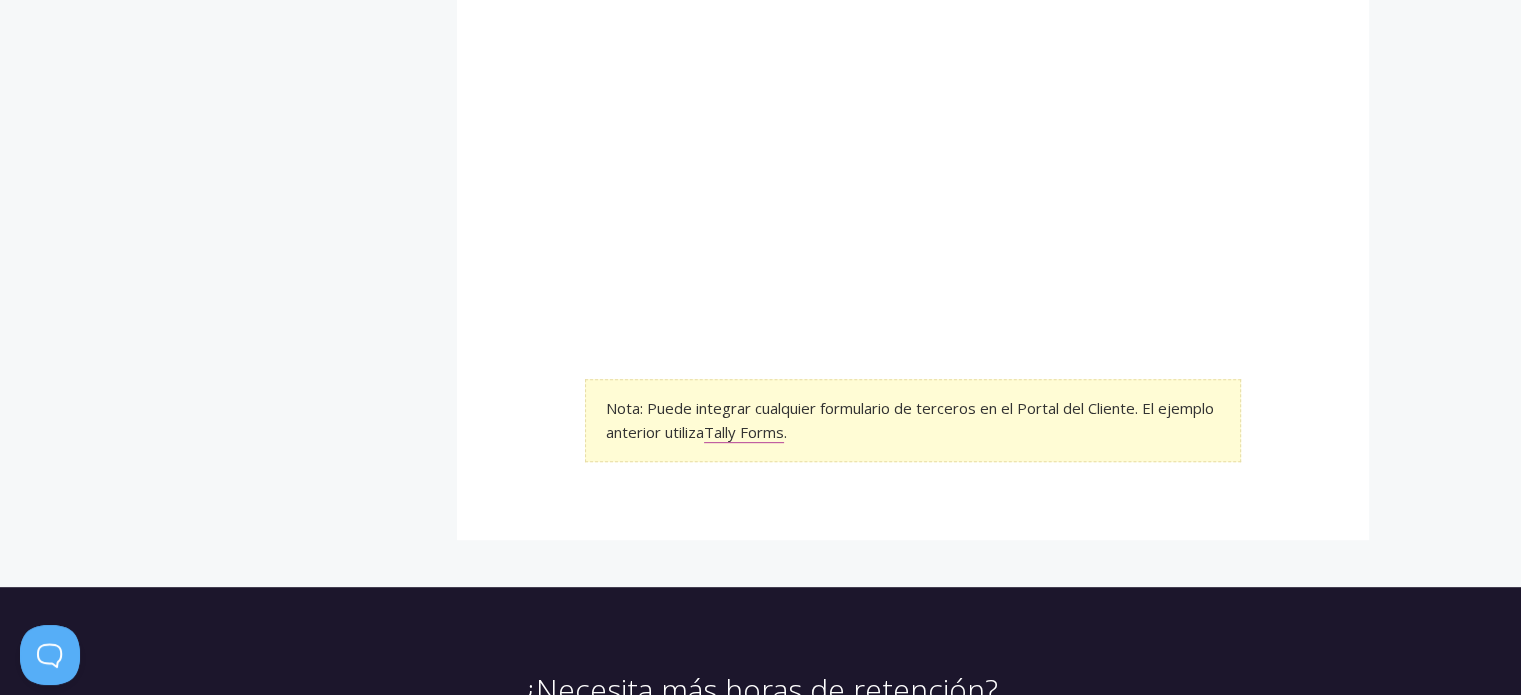 scroll, scrollTop: 800, scrollLeft: 0, axis: vertical 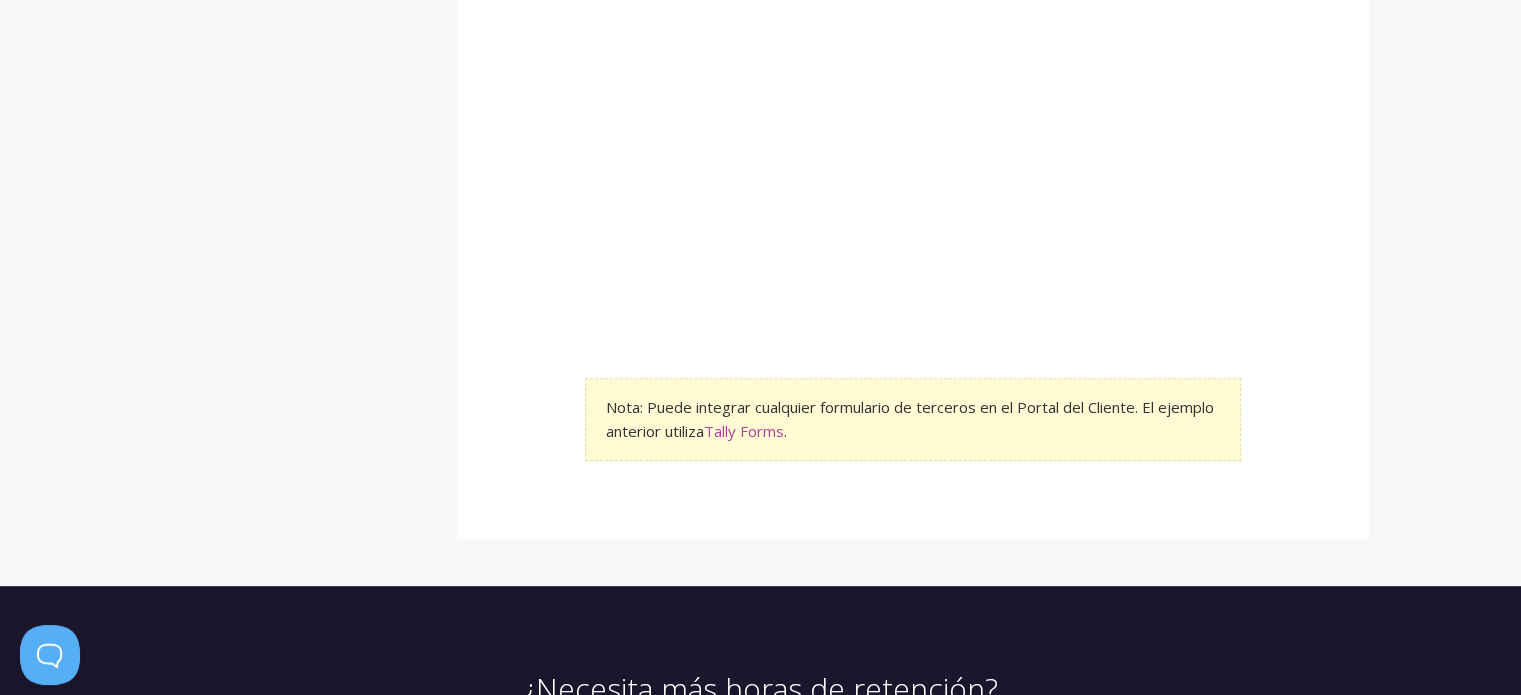 click on "Tally Forms" at bounding box center [744, 431] 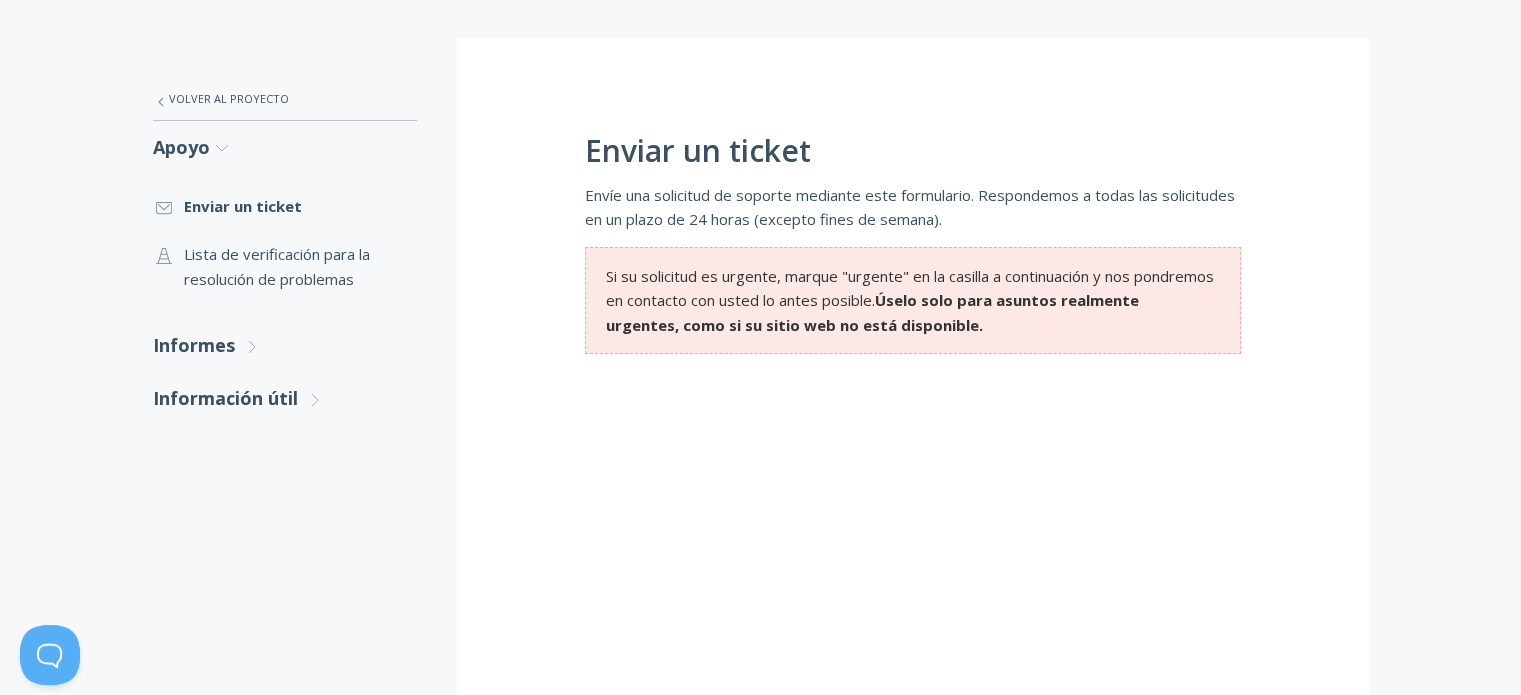 scroll, scrollTop: 300, scrollLeft: 0, axis: vertical 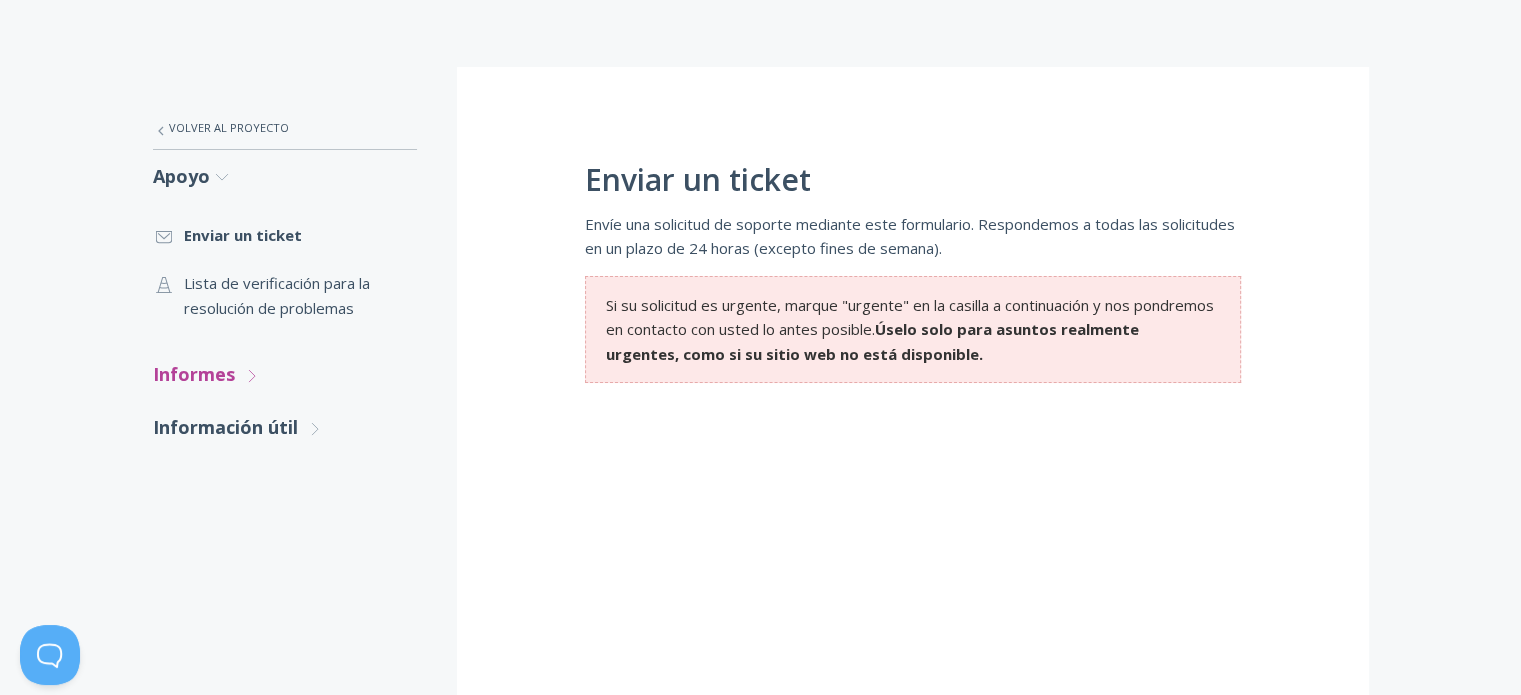click on "Informes" at bounding box center [194, 374] 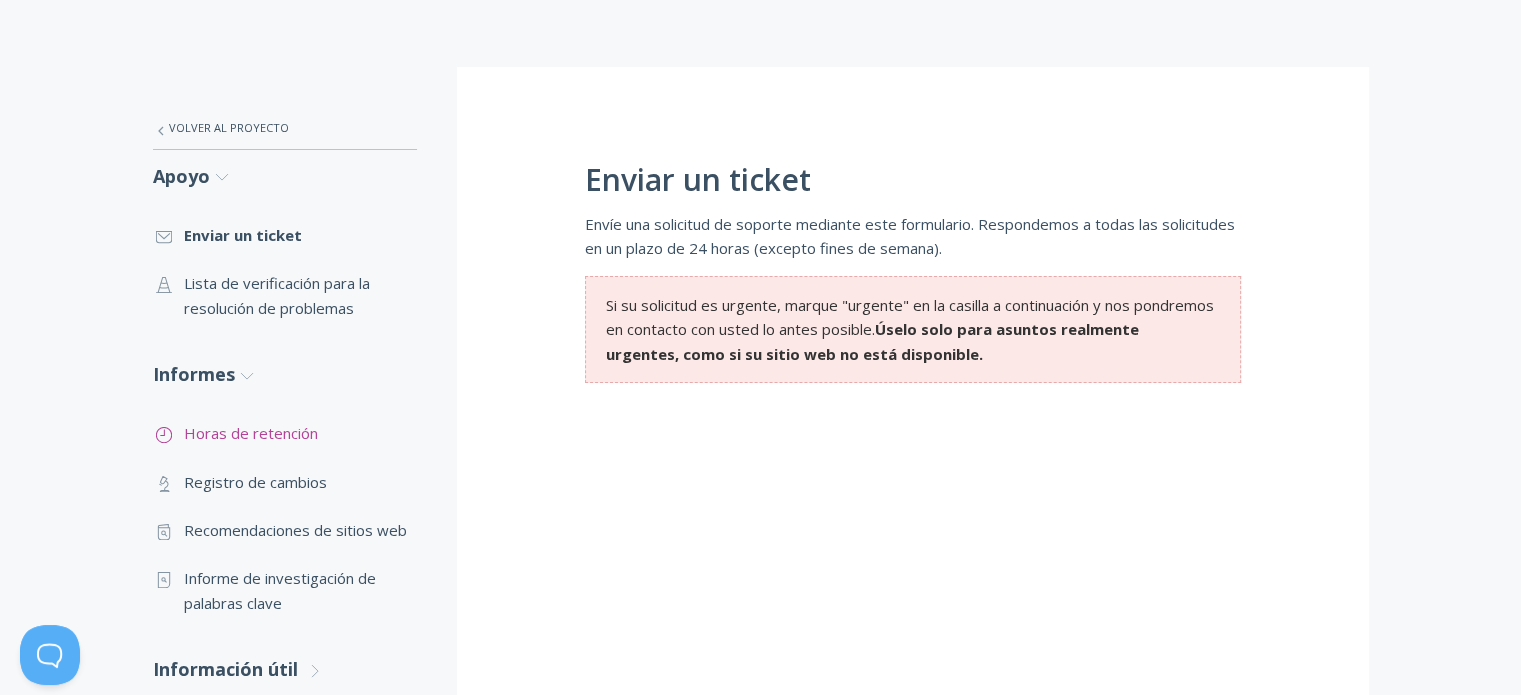click on "Horas de retención" at bounding box center [251, 433] 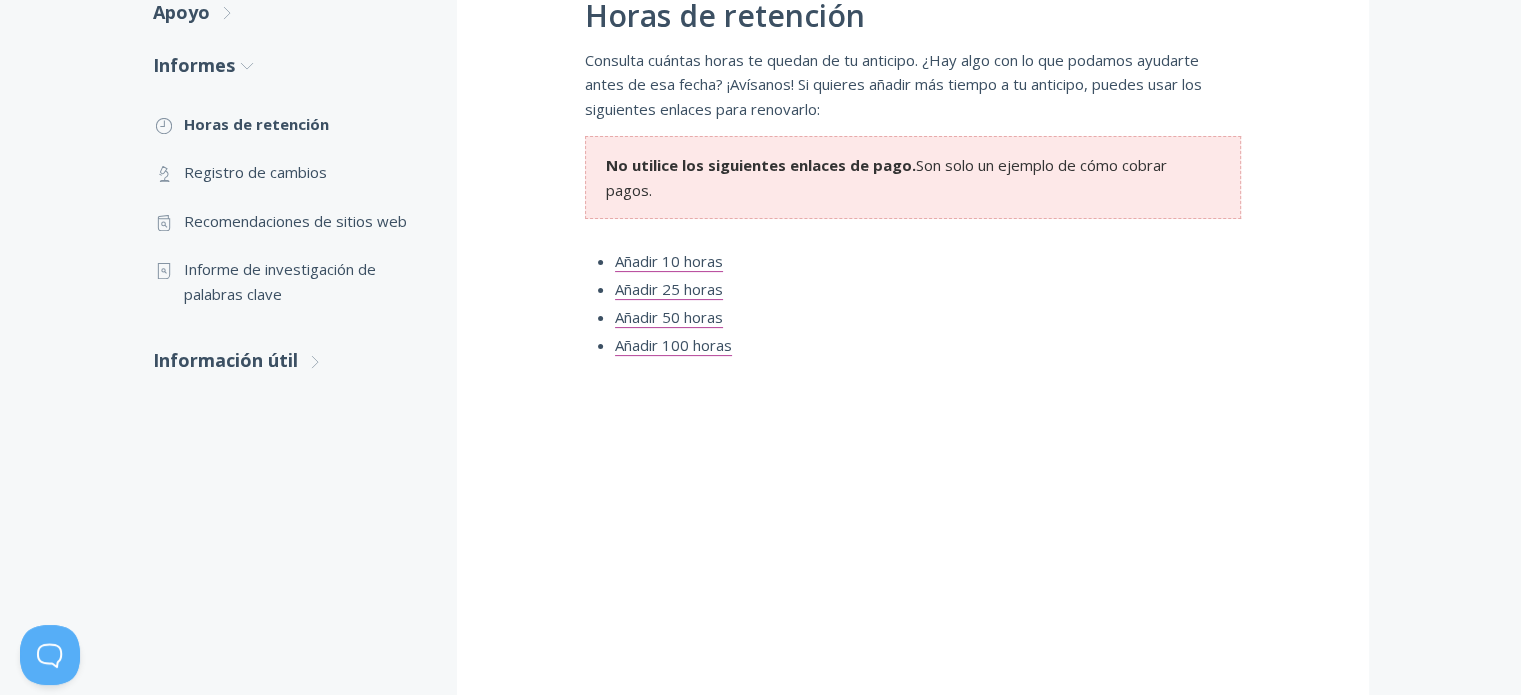 scroll, scrollTop: 500, scrollLeft: 0, axis: vertical 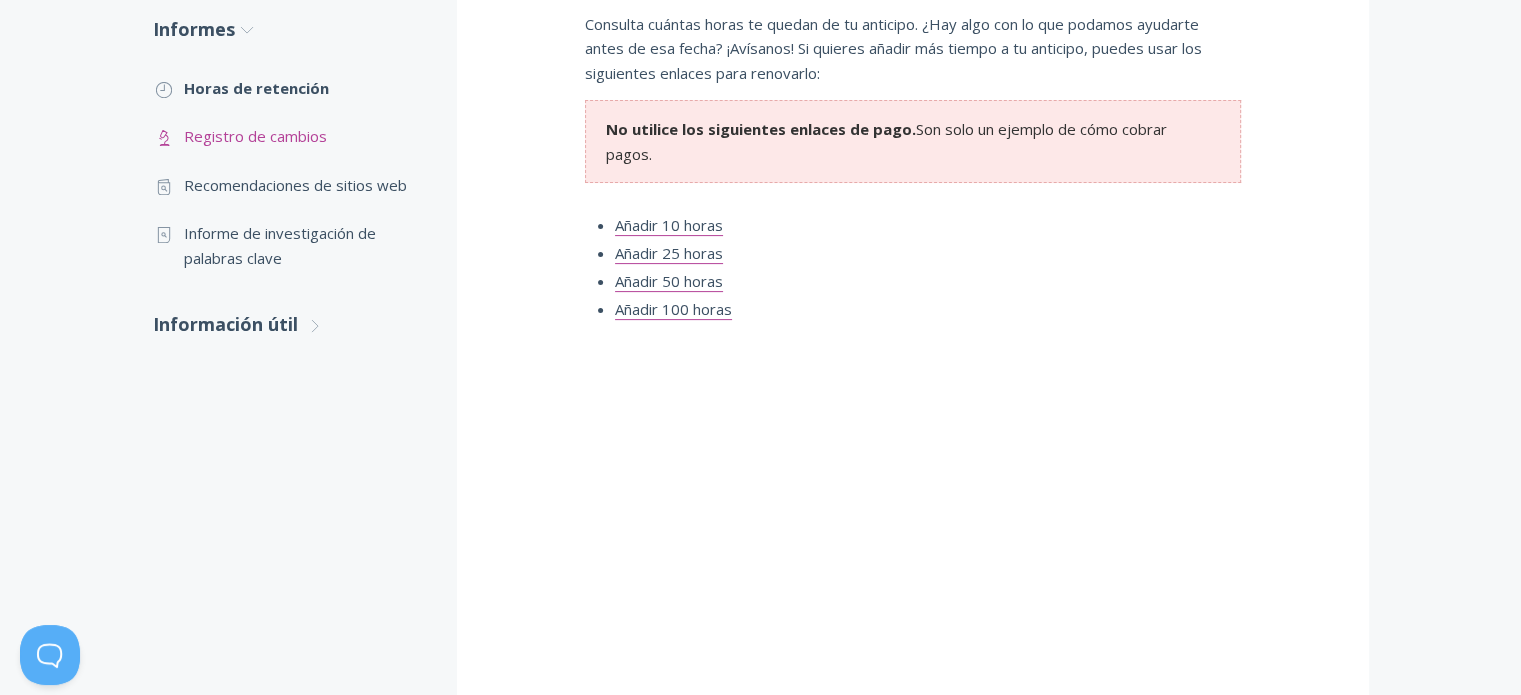 click on "Registro de cambios" at bounding box center (255, 136) 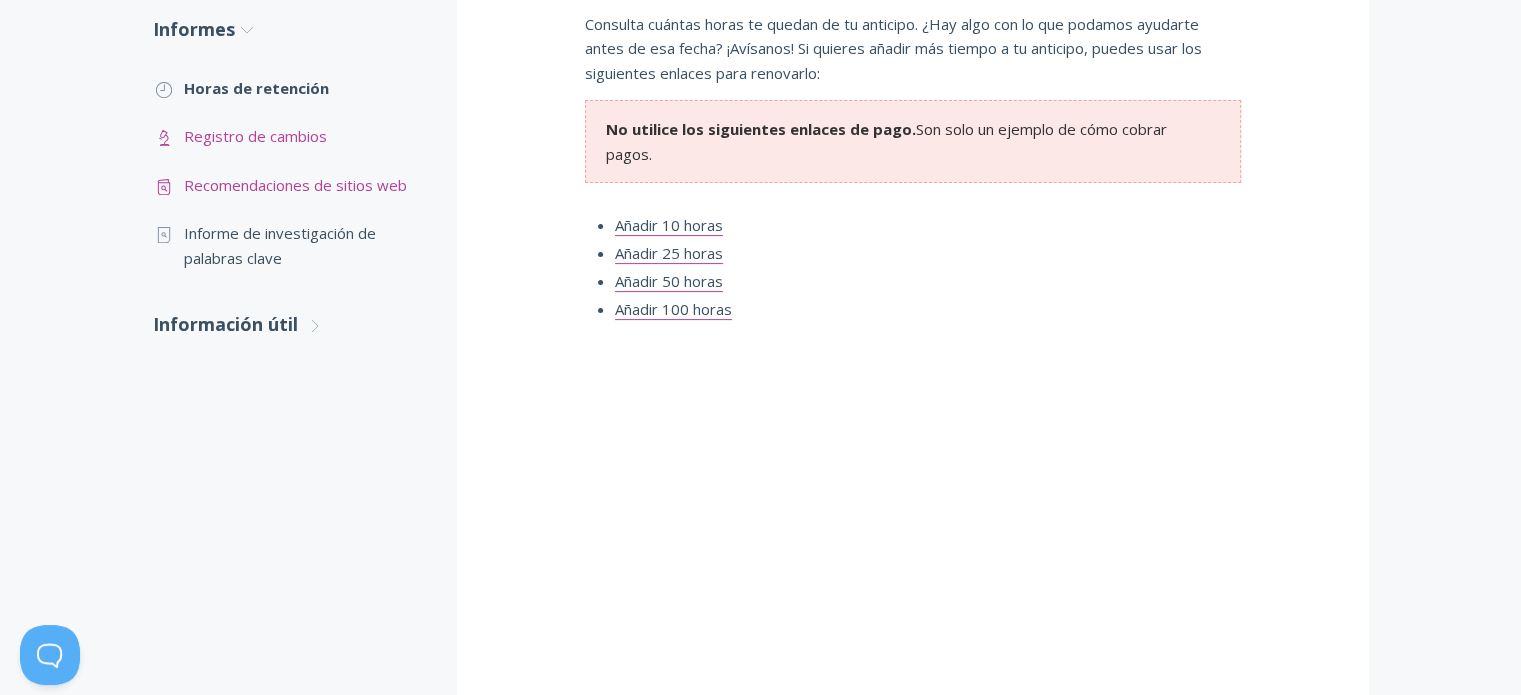 click on "Recomendaciones de sitios web" at bounding box center (295, 185) 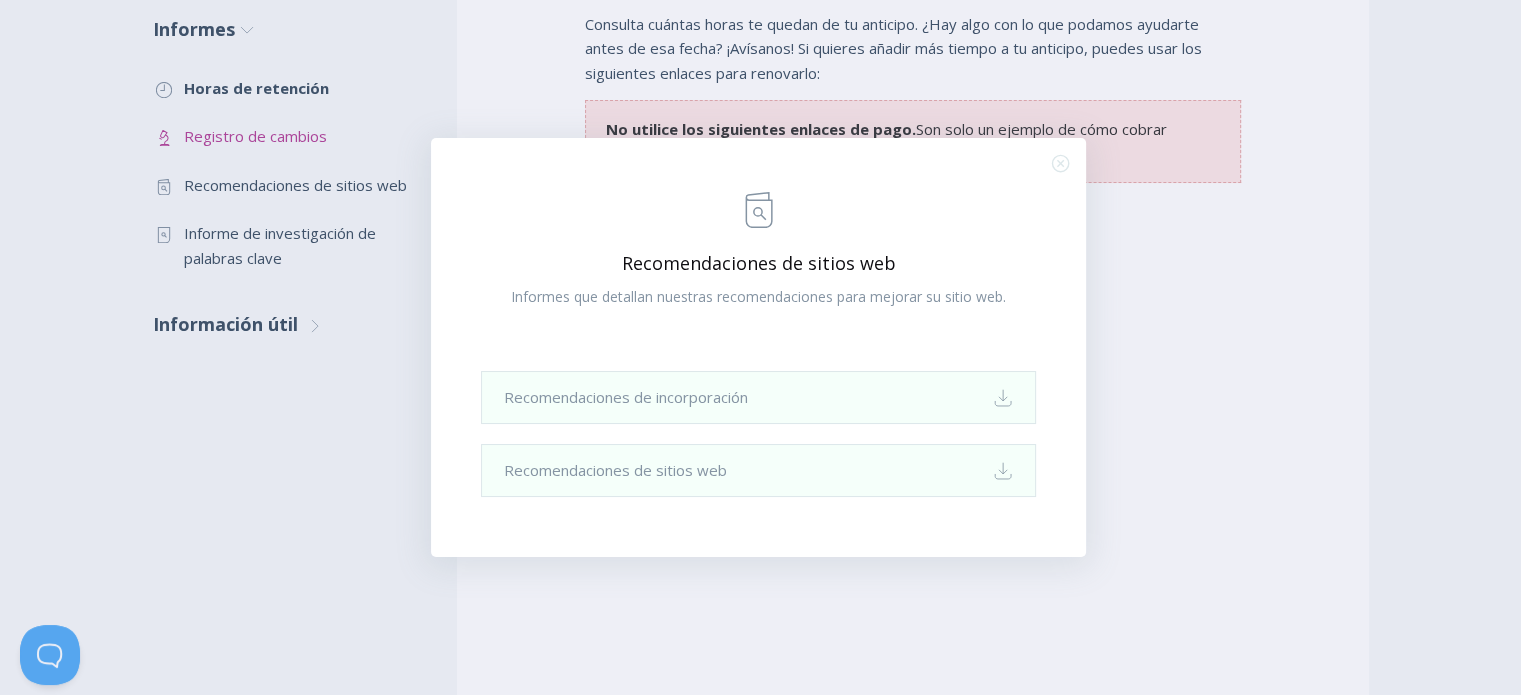 click on ".st0{fill:none;stroke:#000000;stroke-width:2;stroke-miterlimit:10;}
Untitled-13                       Recomendaciones de sitios web   Informes que detallan nuestras recomendaciones para mejorar su sitio web.           Recomendaciones de incorporación     Download                         Recomendaciones de sitios web     Download
.st0{fill:none;stroke:#000000;stroke-width:2;stroke-miterlimit:10;}
Close" at bounding box center (760, 347) 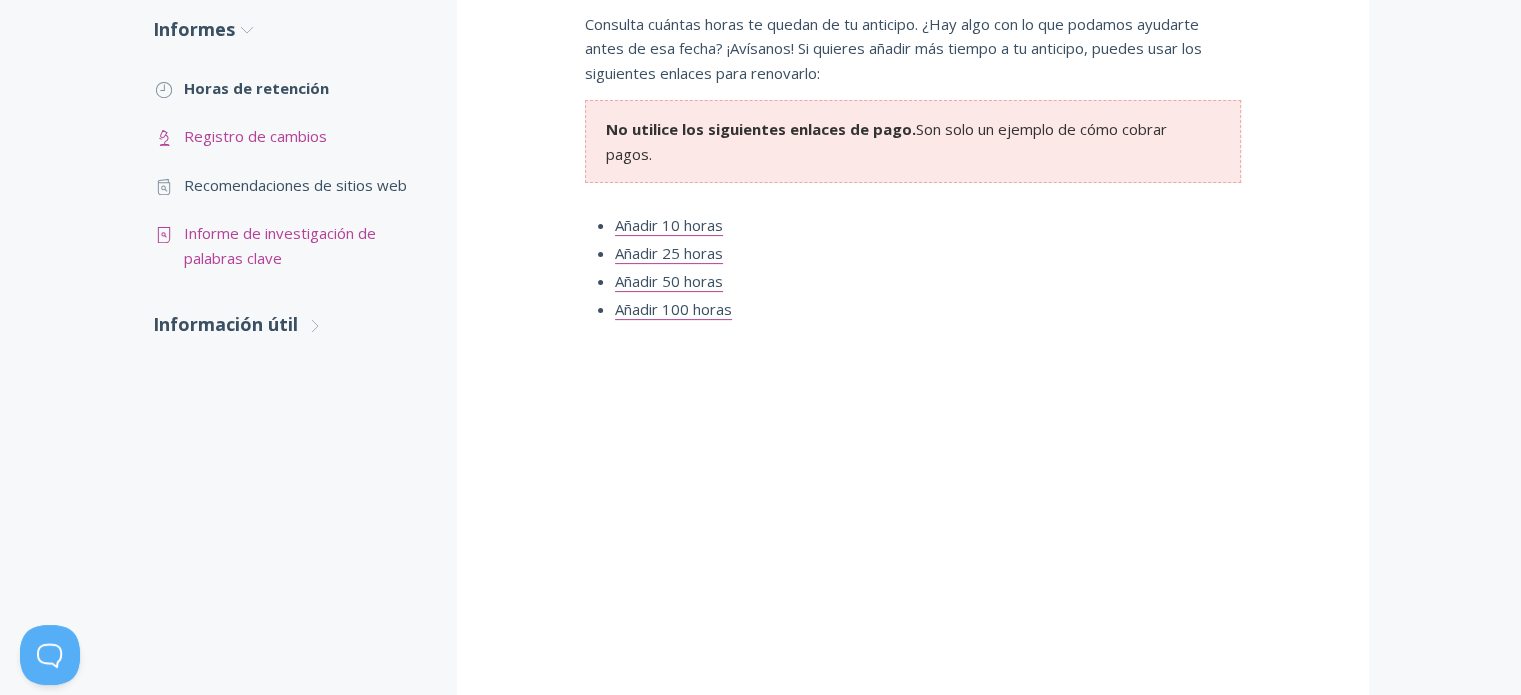 click on "Informe de investigación de palabras clave" at bounding box center [280, 245] 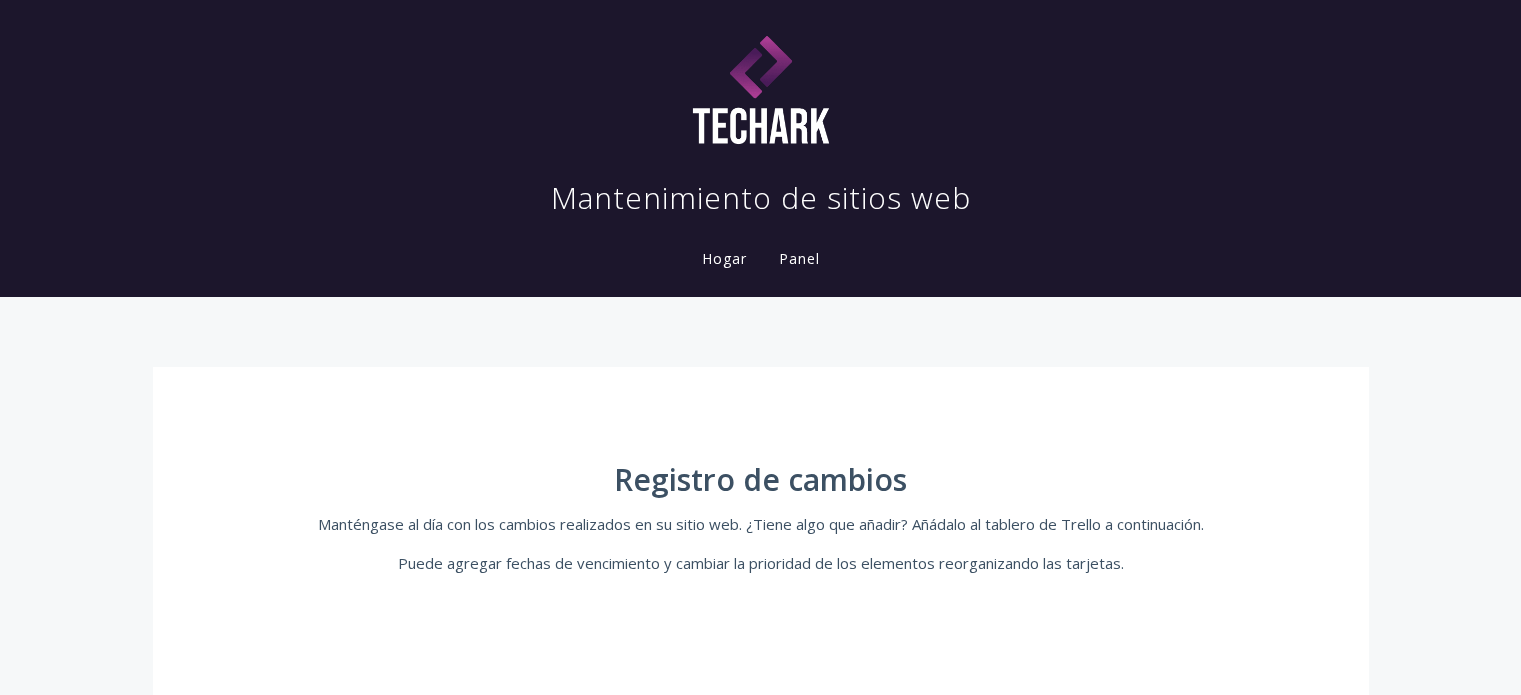scroll, scrollTop: 0, scrollLeft: 0, axis: both 